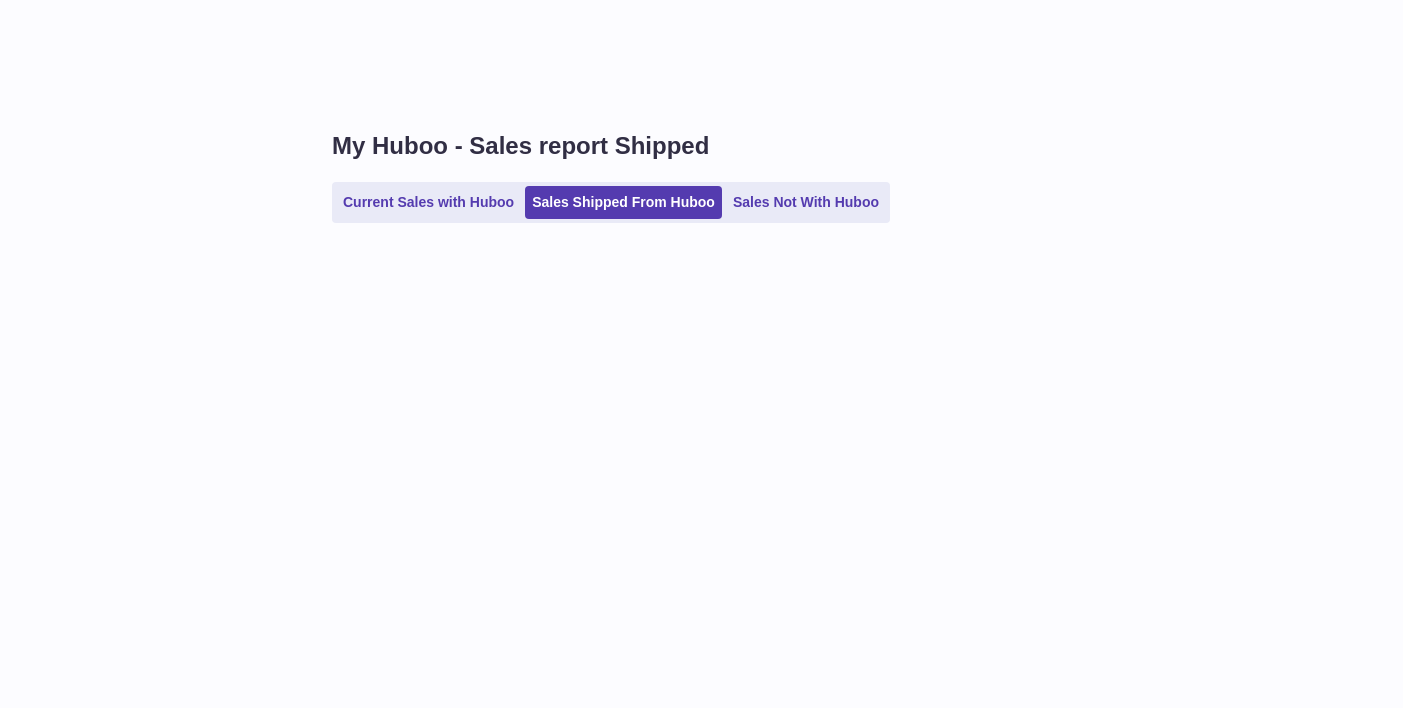 scroll, scrollTop: 0, scrollLeft: 0, axis: both 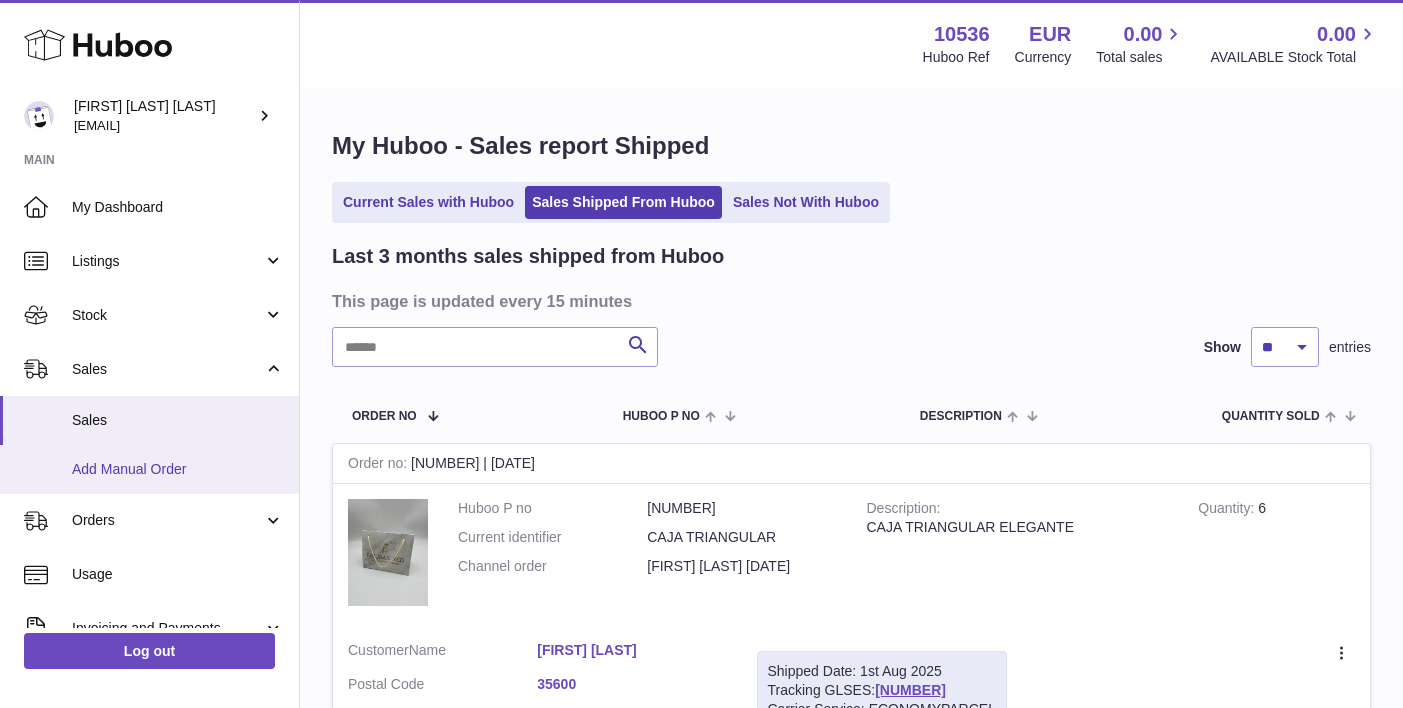click on "Add Manual Order" at bounding box center (178, 469) 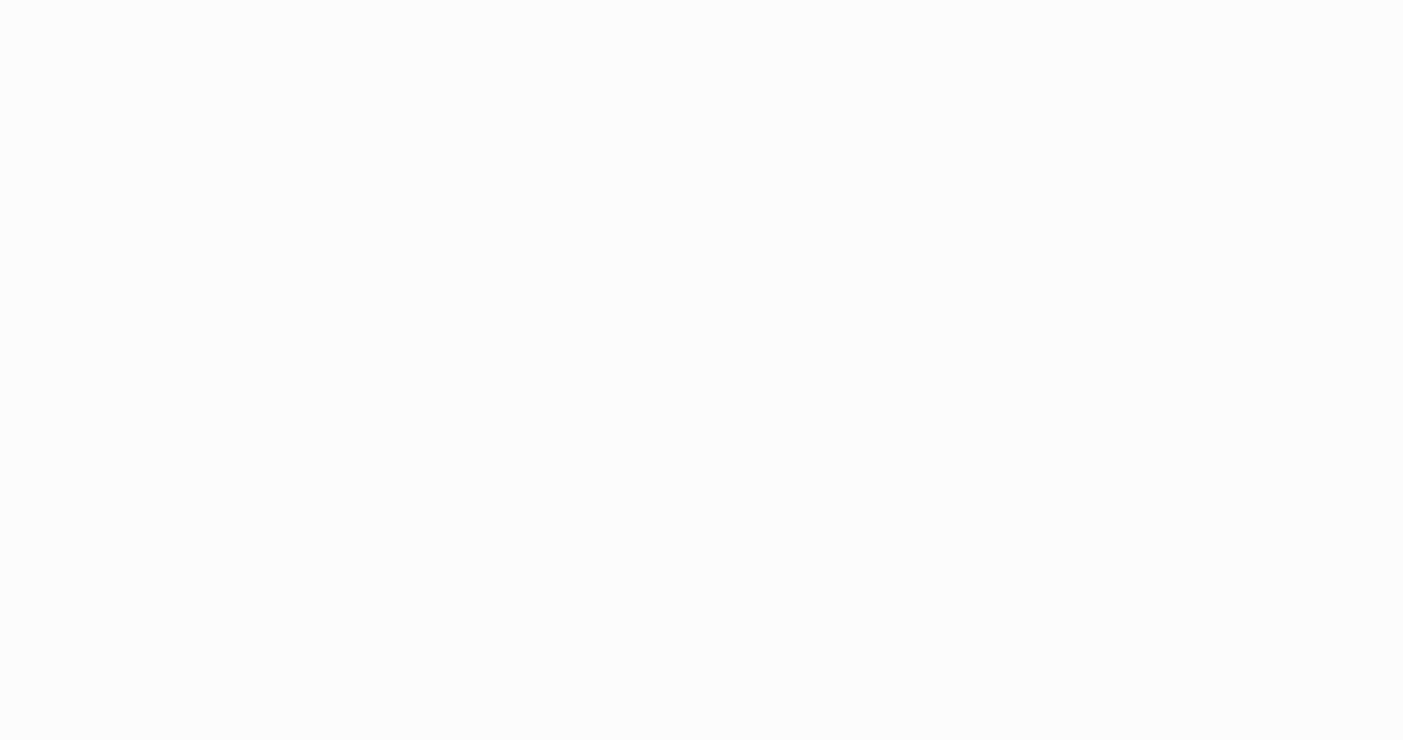 scroll, scrollTop: 0, scrollLeft: 0, axis: both 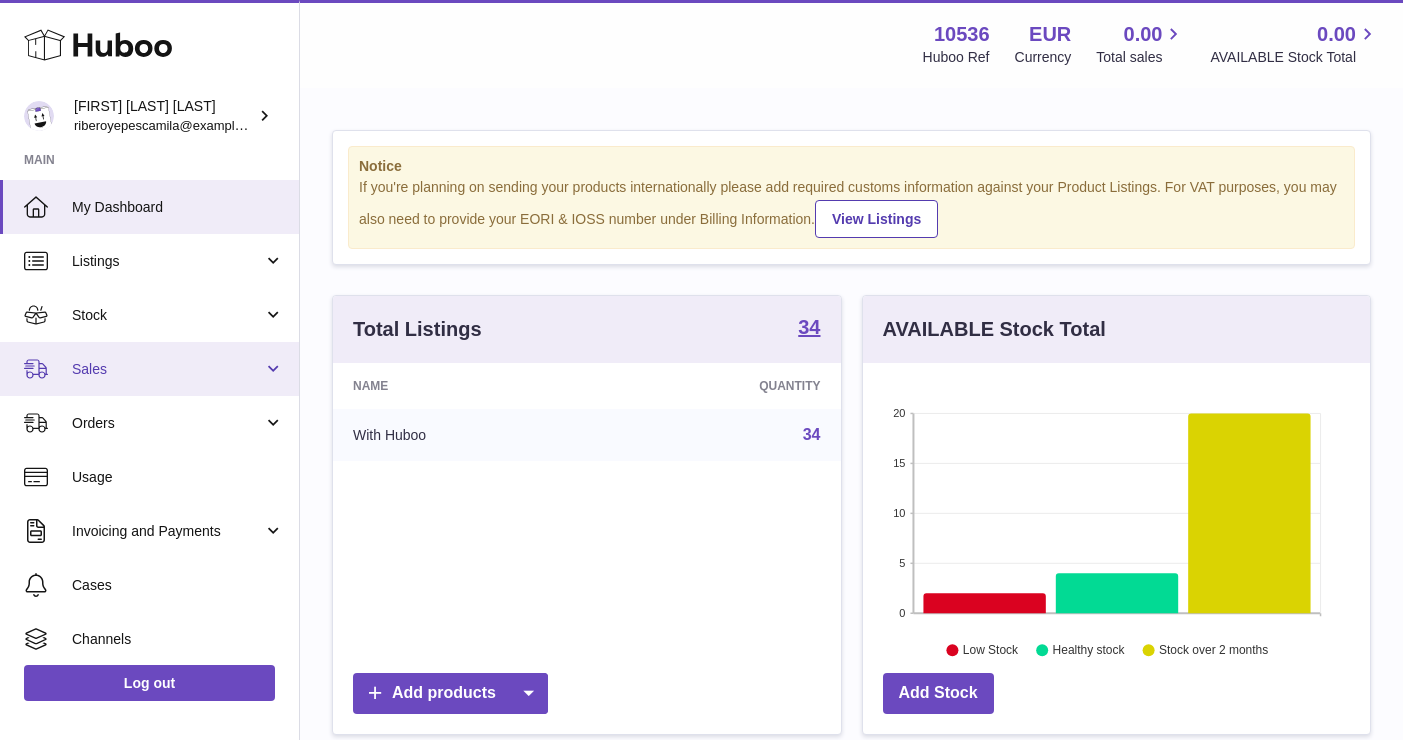 click on "Sales" at bounding box center [167, 369] 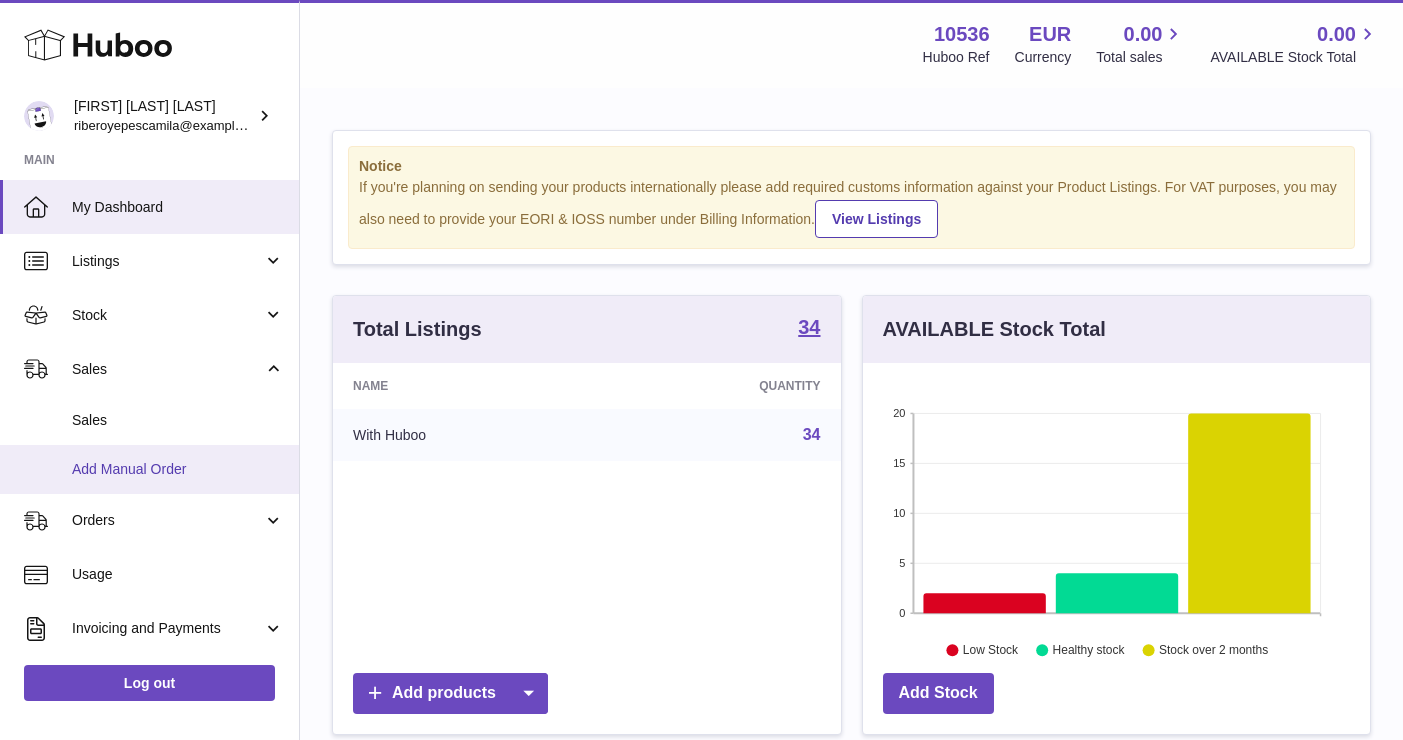 click on "Add Manual Order" at bounding box center [178, 469] 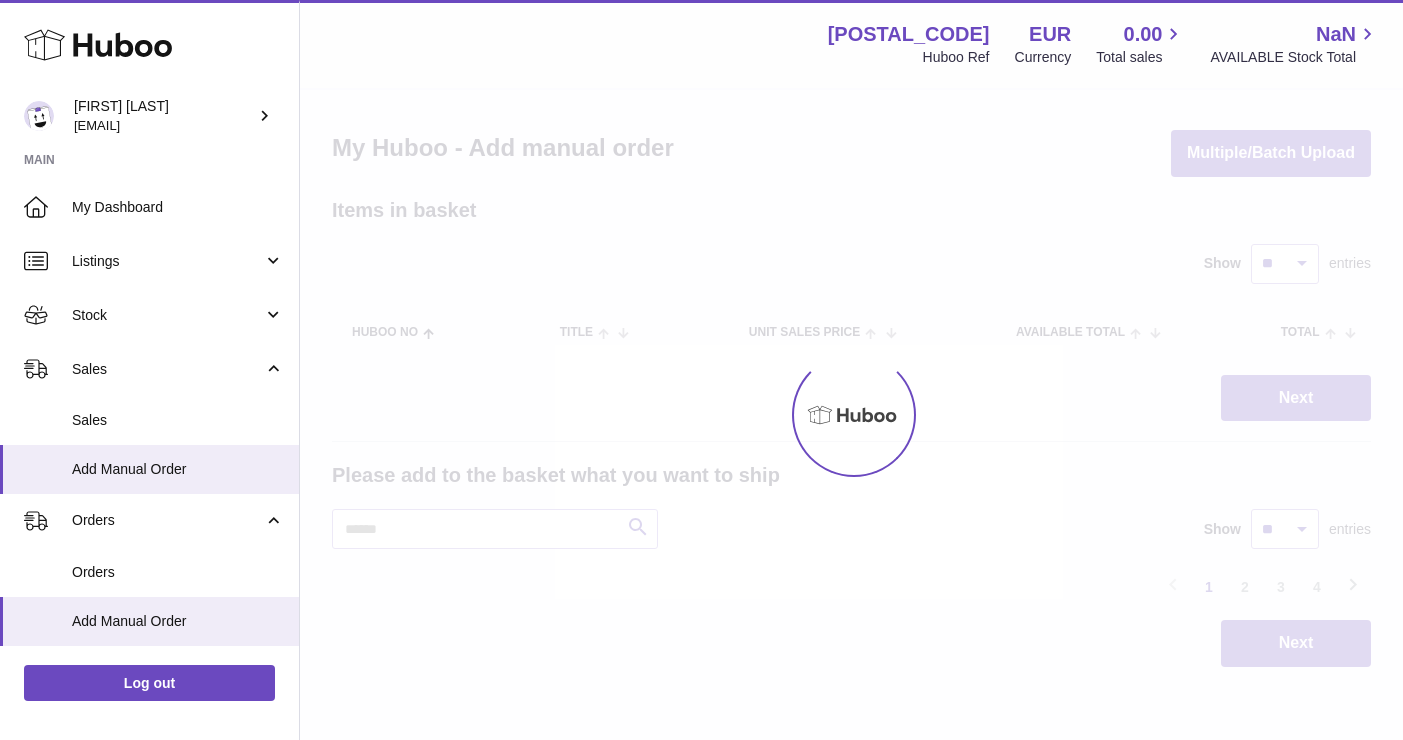 scroll, scrollTop: 0, scrollLeft: 0, axis: both 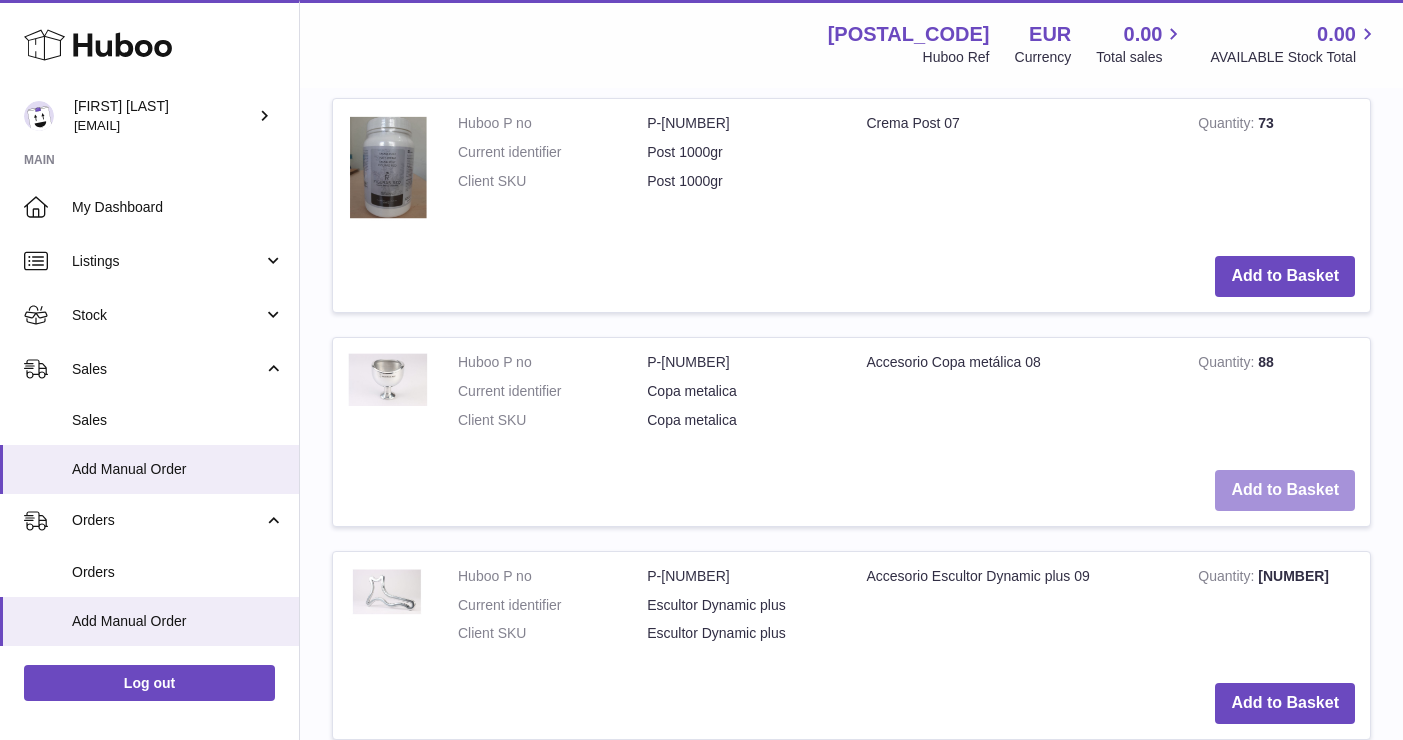 click on "Add to Basket" at bounding box center (1285, 490) 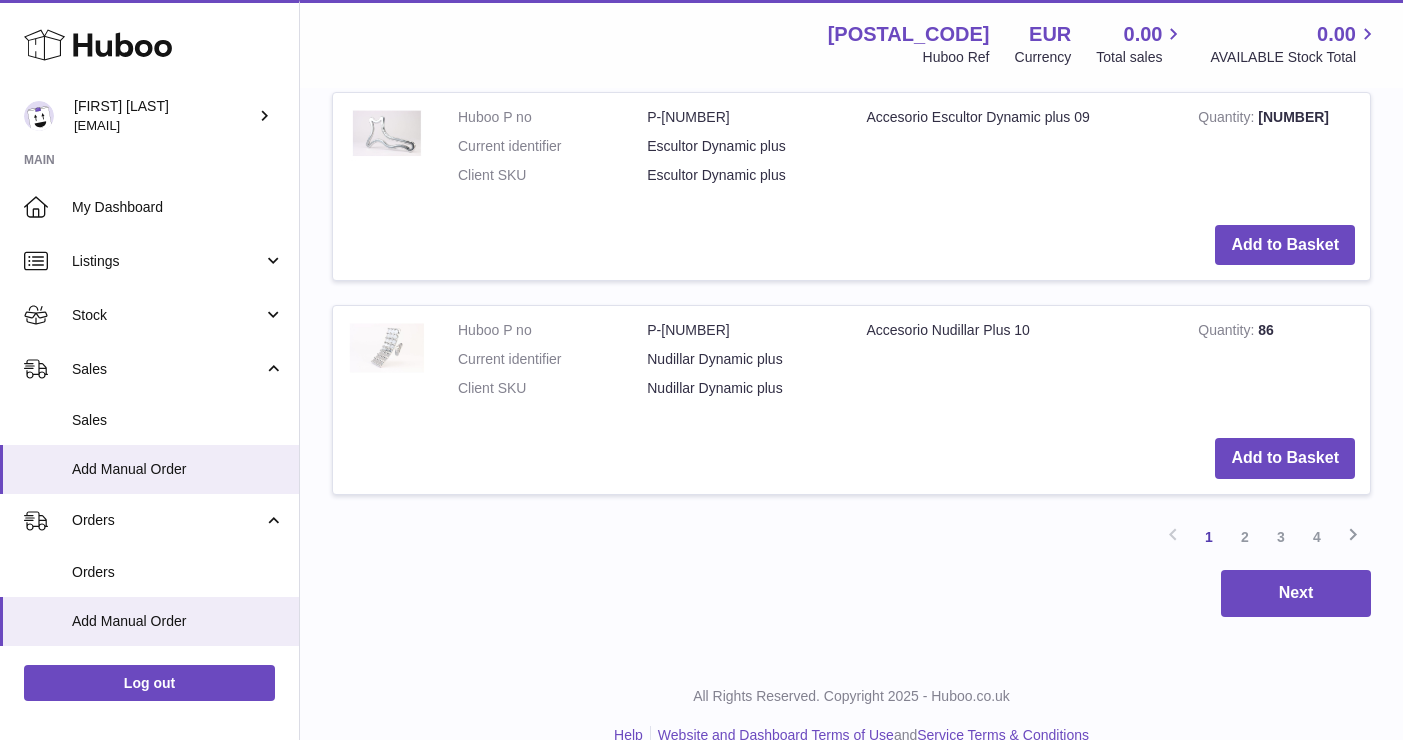 scroll, scrollTop: 2568, scrollLeft: 0, axis: vertical 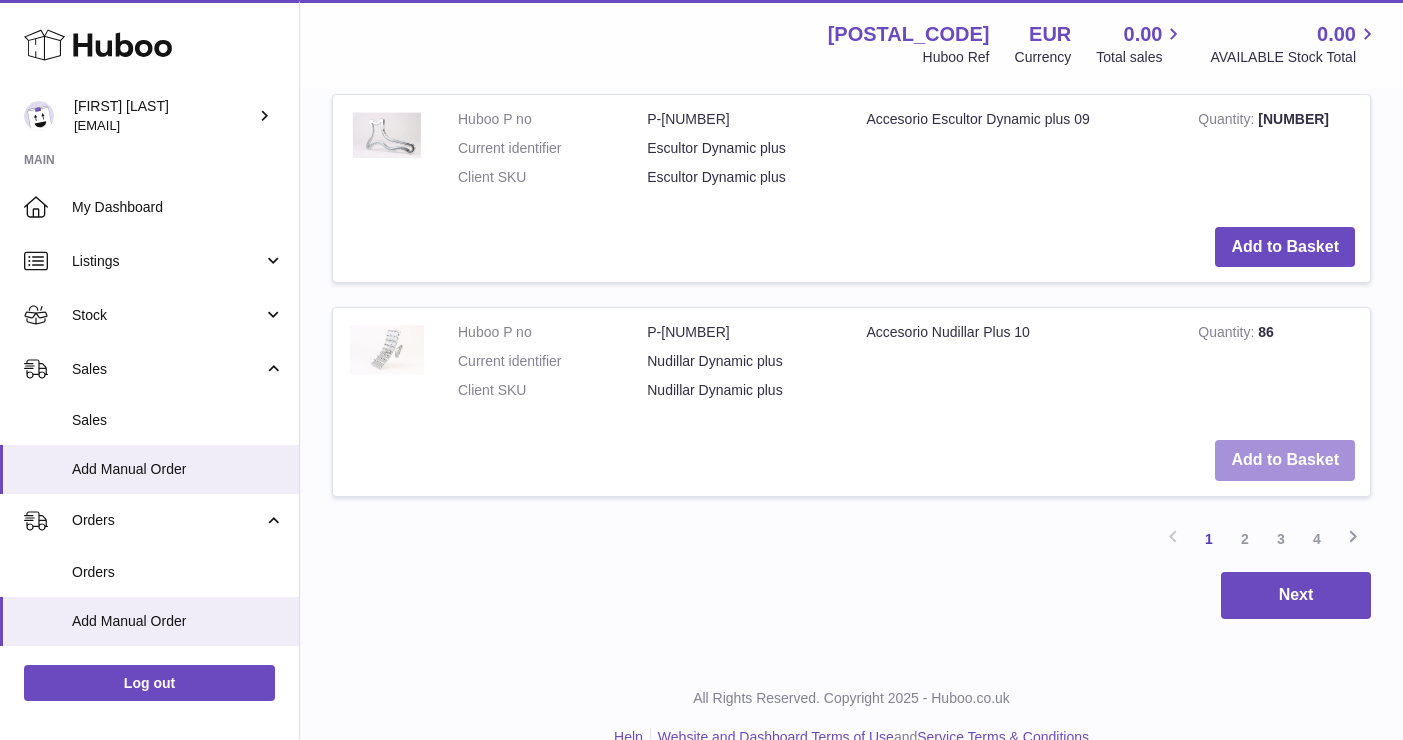 click on "Add to Basket" at bounding box center [1285, 460] 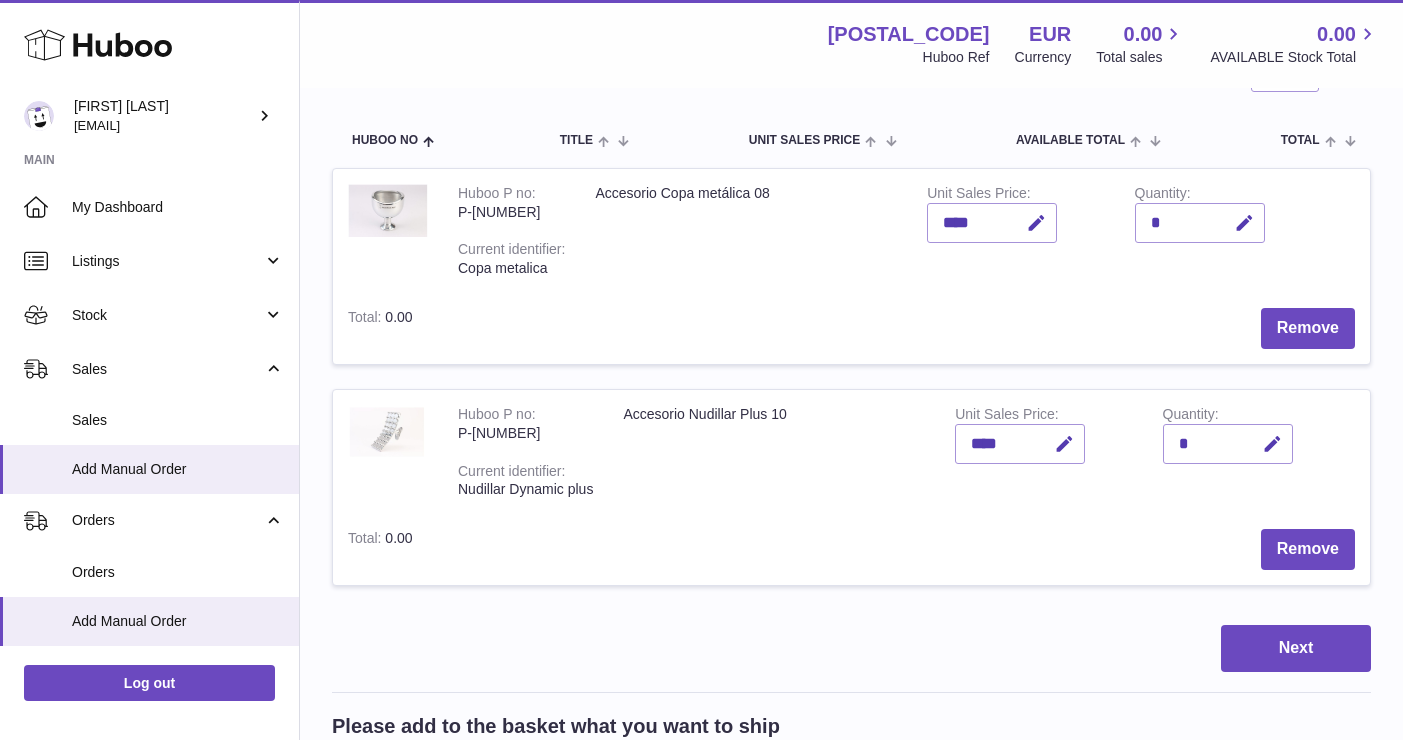scroll, scrollTop: 192, scrollLeft: 0, axis: vertical 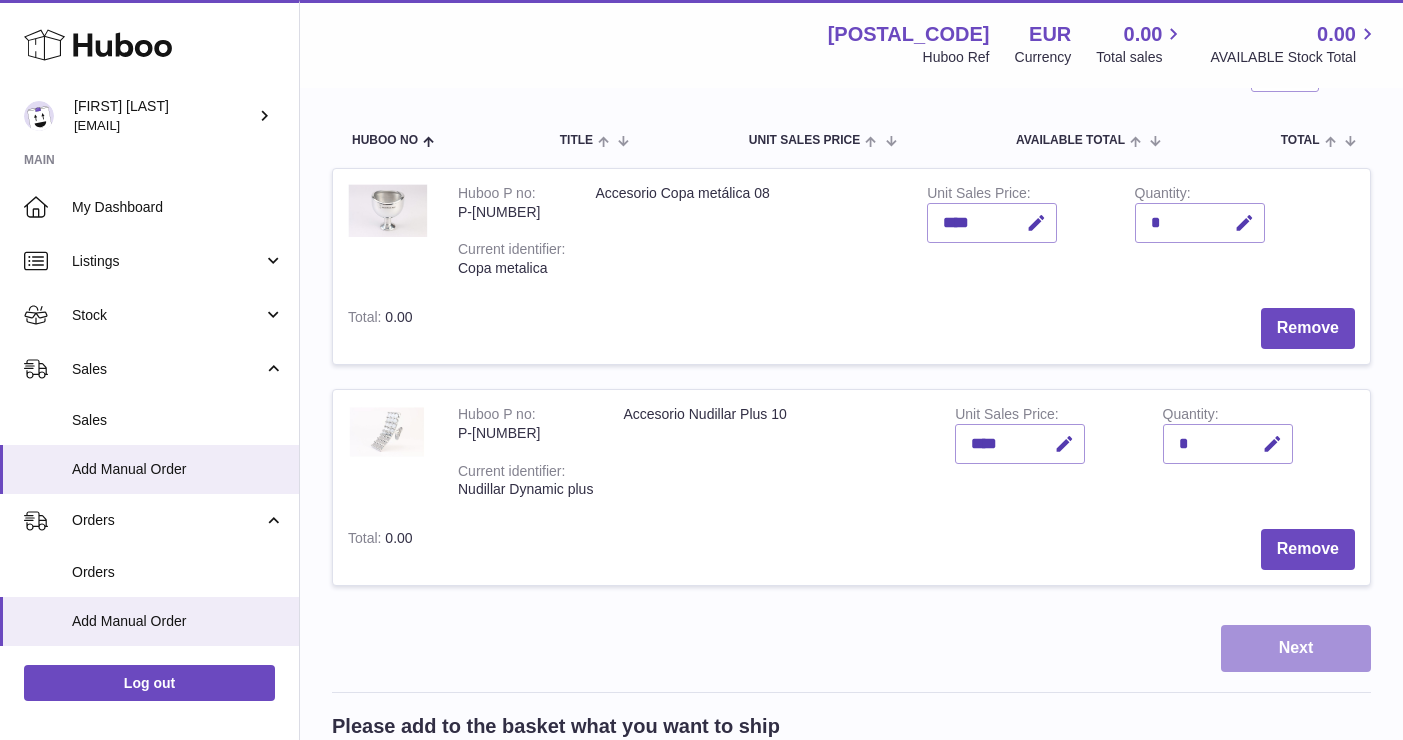 click on "Next" at bounding box center [1296, 648] 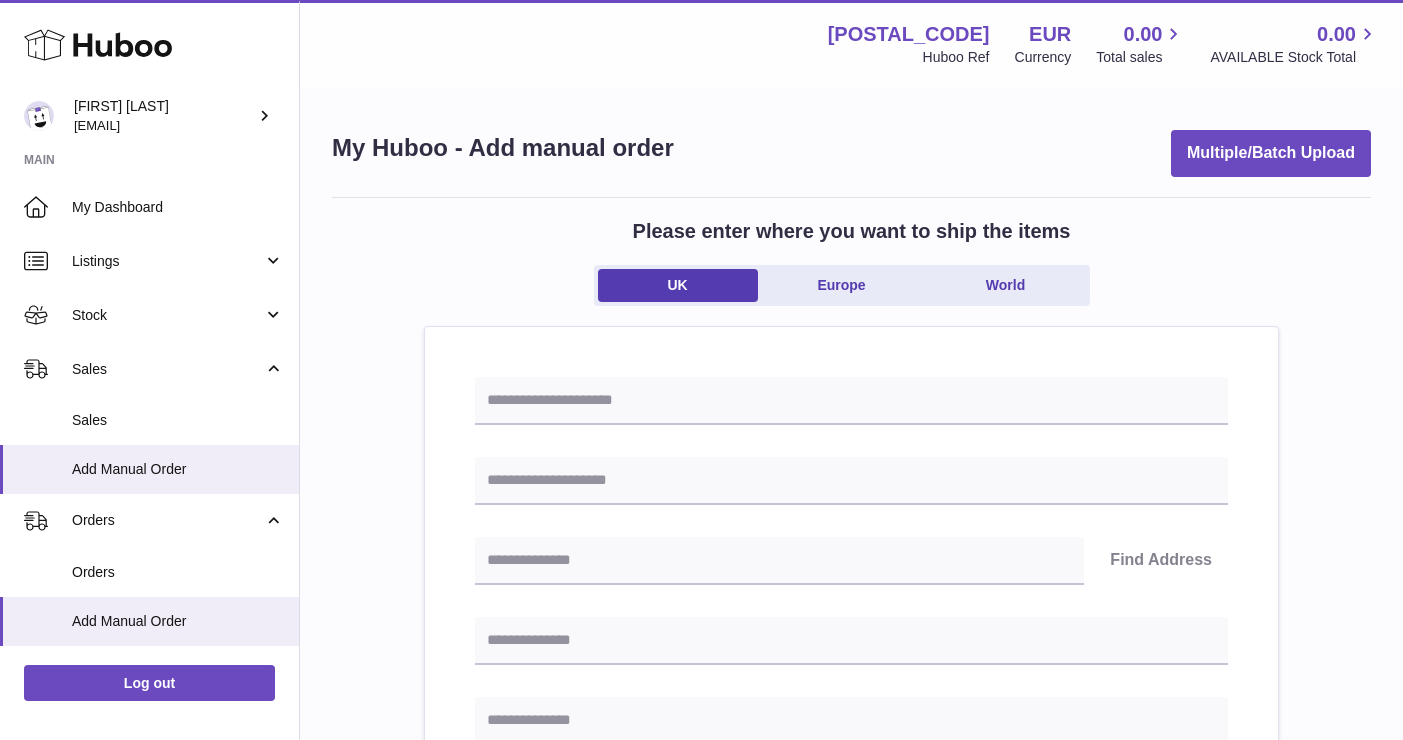 click on "UK
Europe
World" at bounding box center [842, 285] 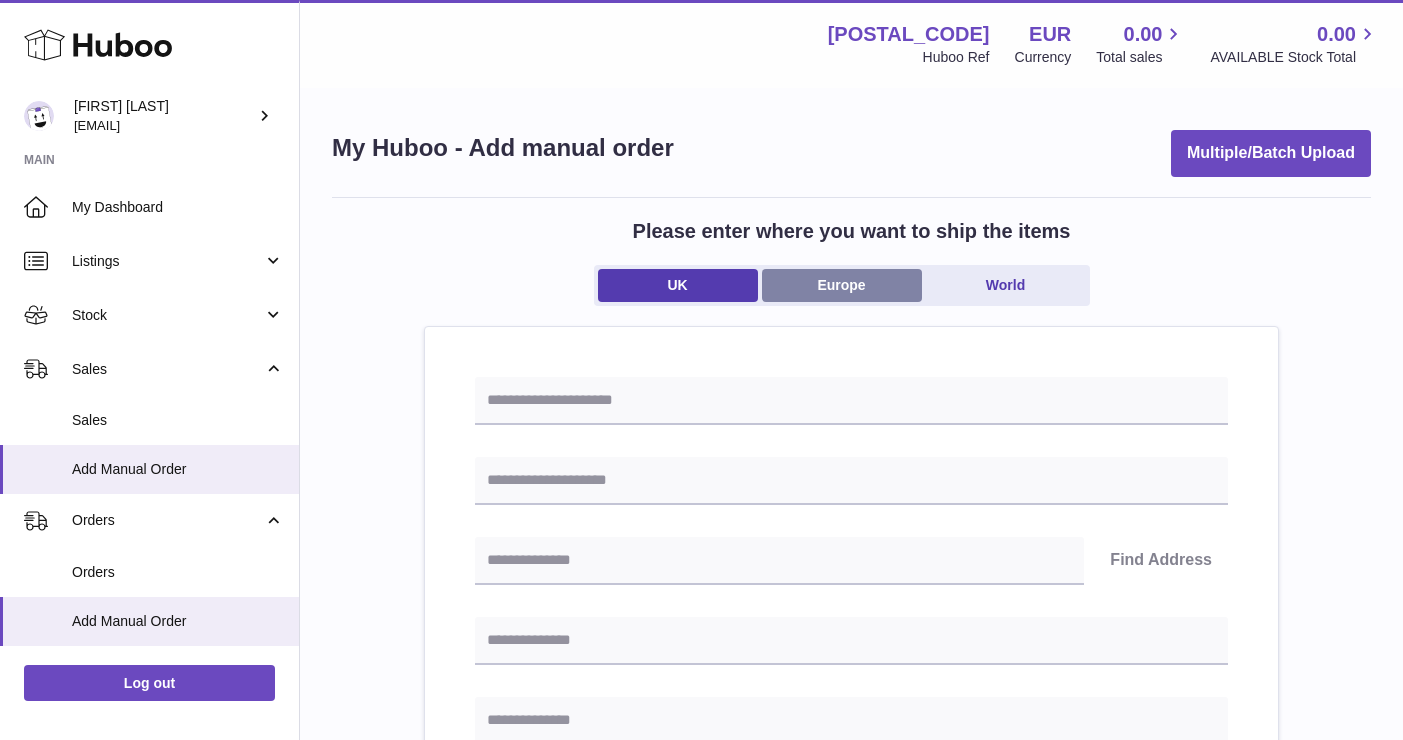click on "Europe" at bounding box center [842, 285] 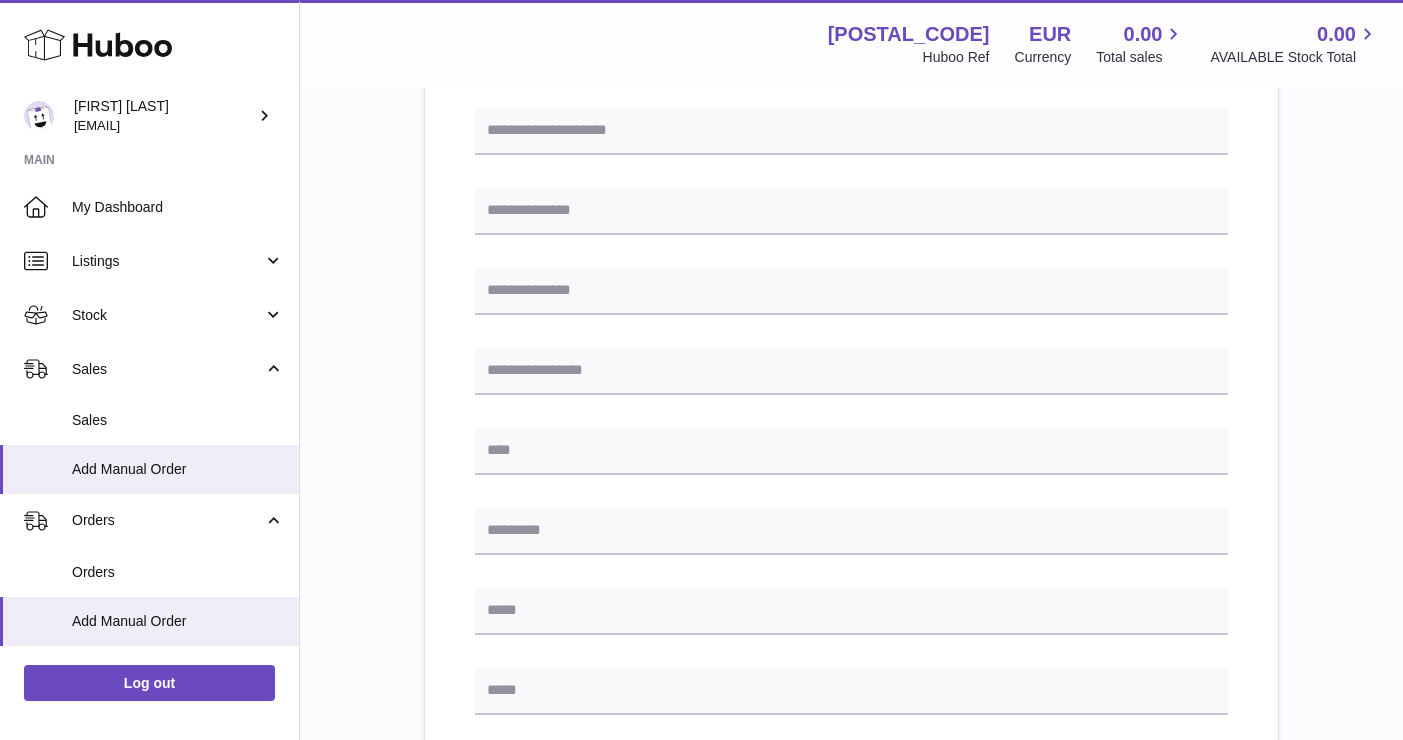 scroll, scrollTop: 538, scrollLeft: 0, axis: vertical 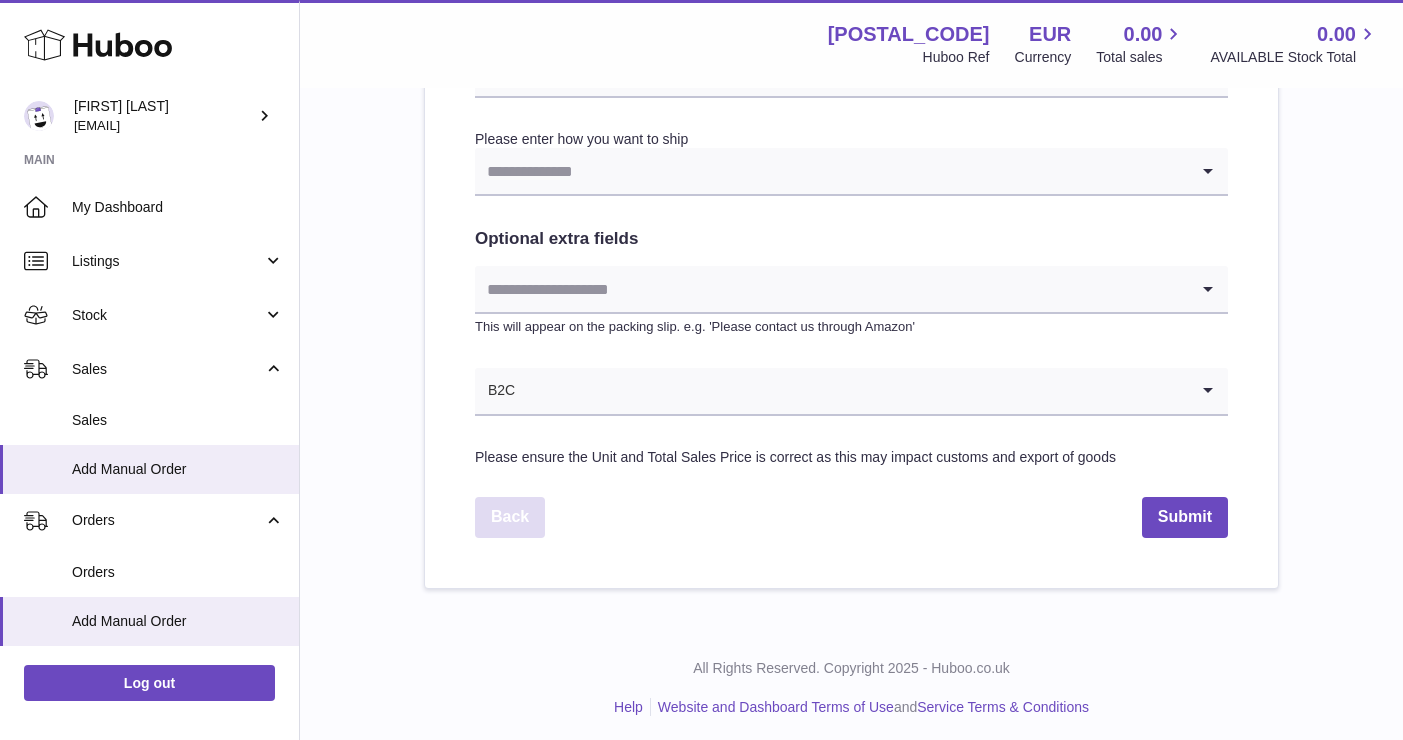 click on "Back" at bounding box center (510, 517) 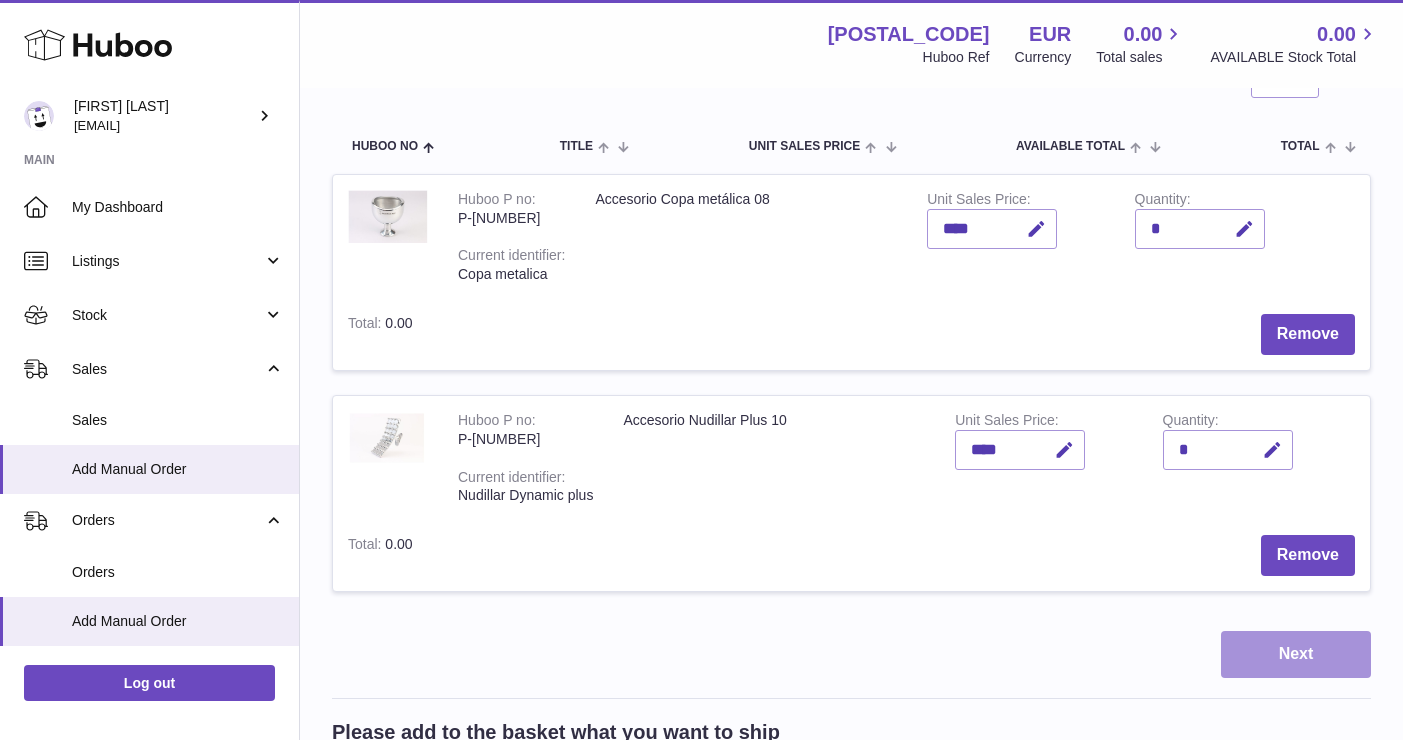 scroll, scrollTop: 190, scrollLeft: 0, axis: vertical 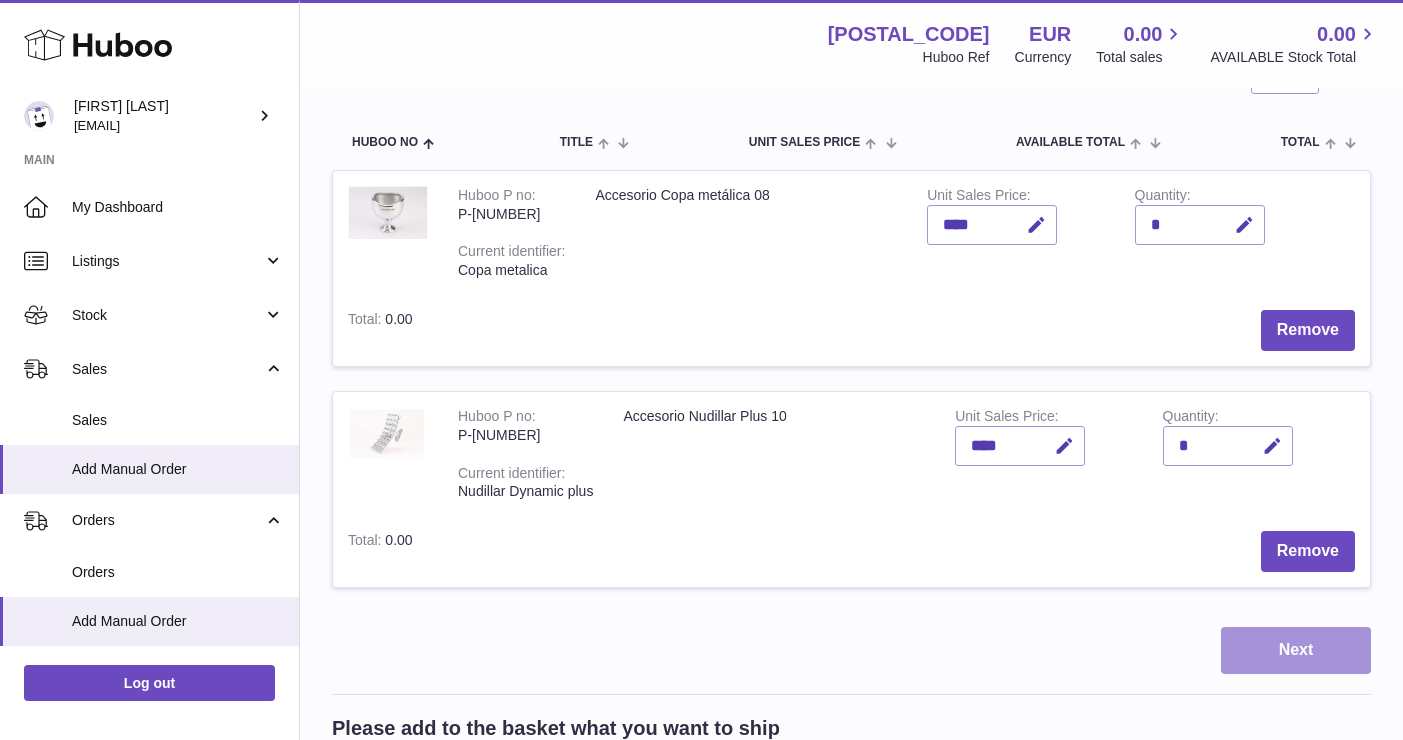 click on "Next" at bounding box center (1296, 650) 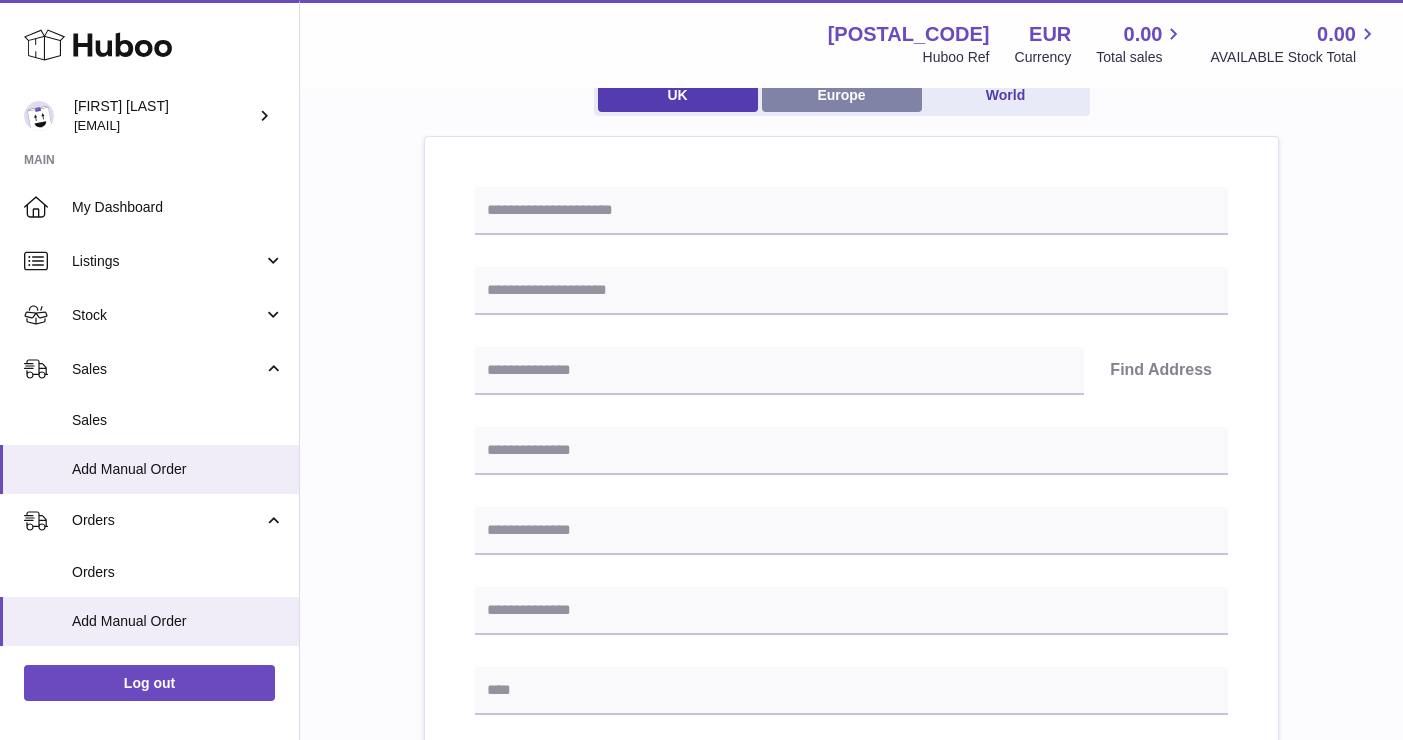 click on "Europe" at bounding box center (842, 95) 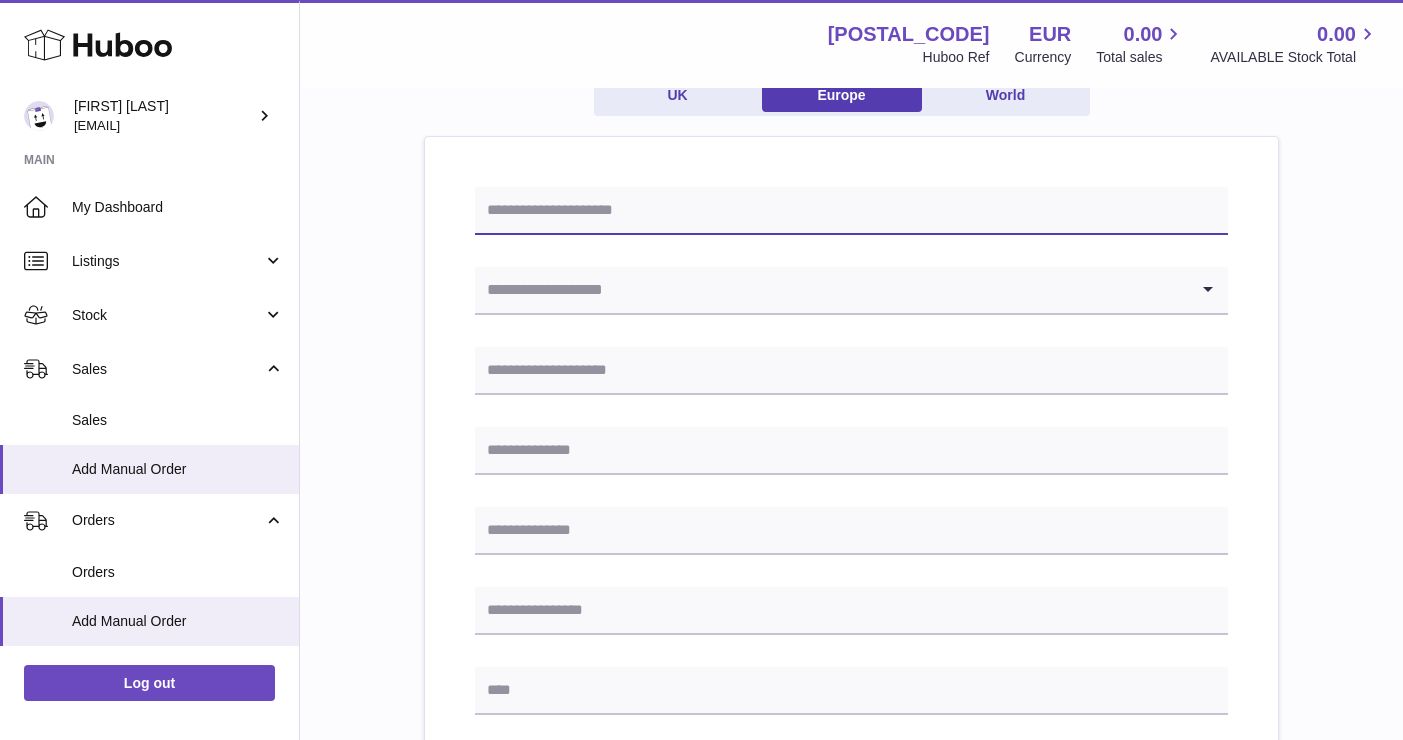 click at bounding box center [851, 211] 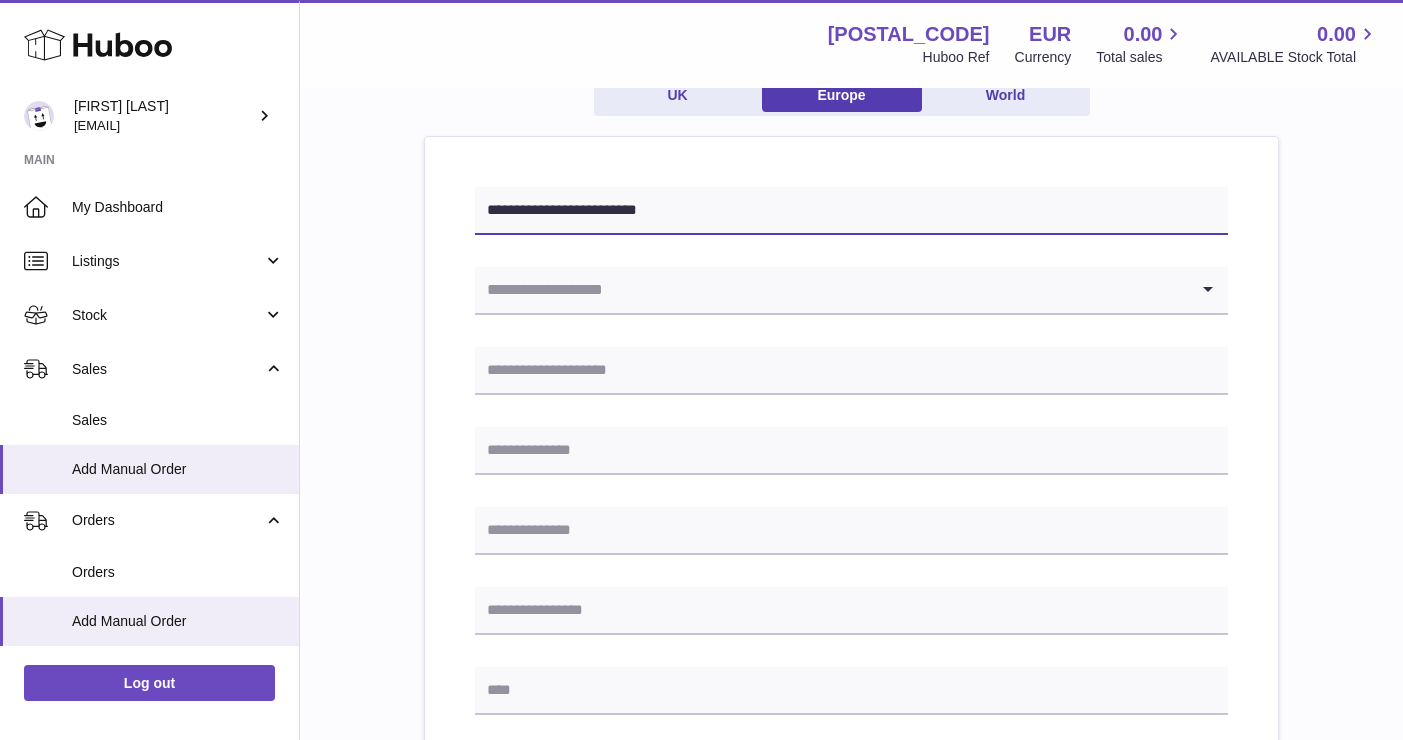 type on "**********" 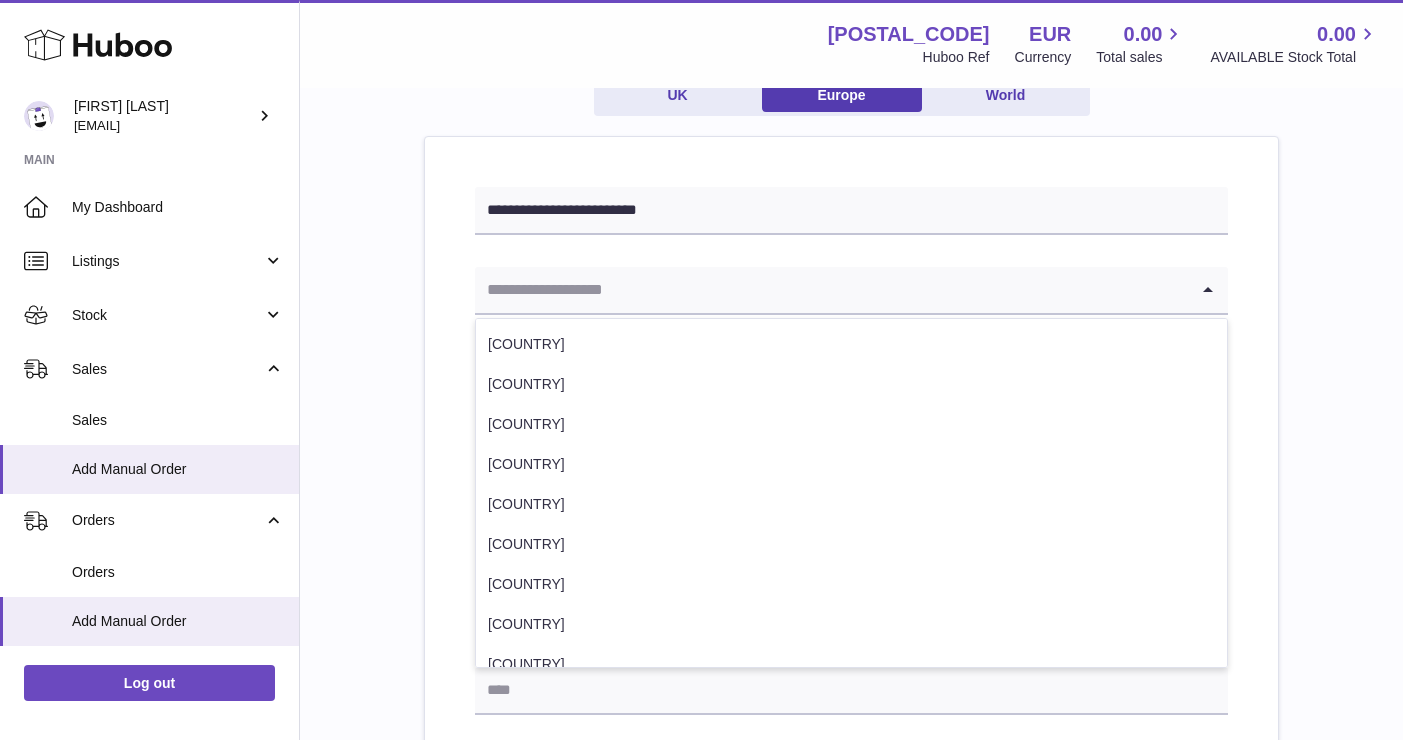click at bounding box center [831, 290] 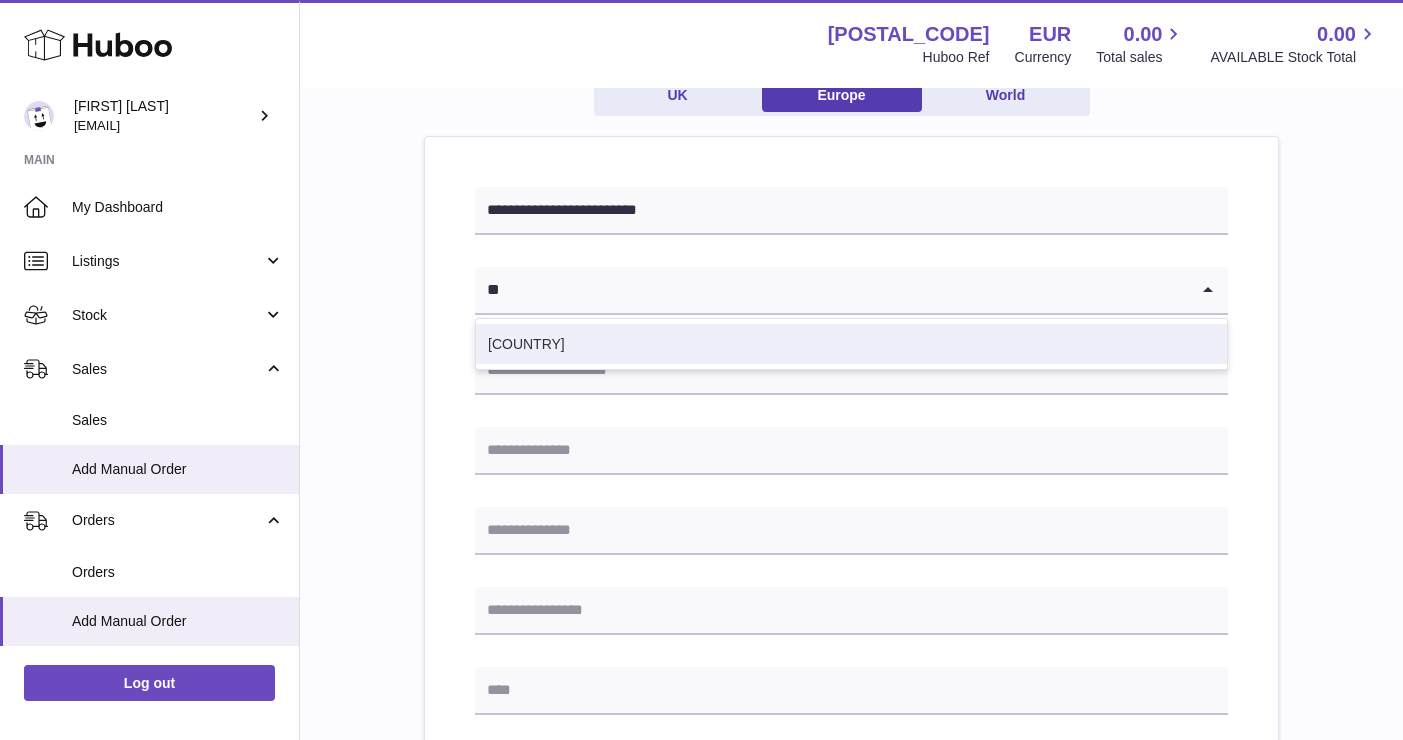 click on "Spain" at bounding box center [851, 344] 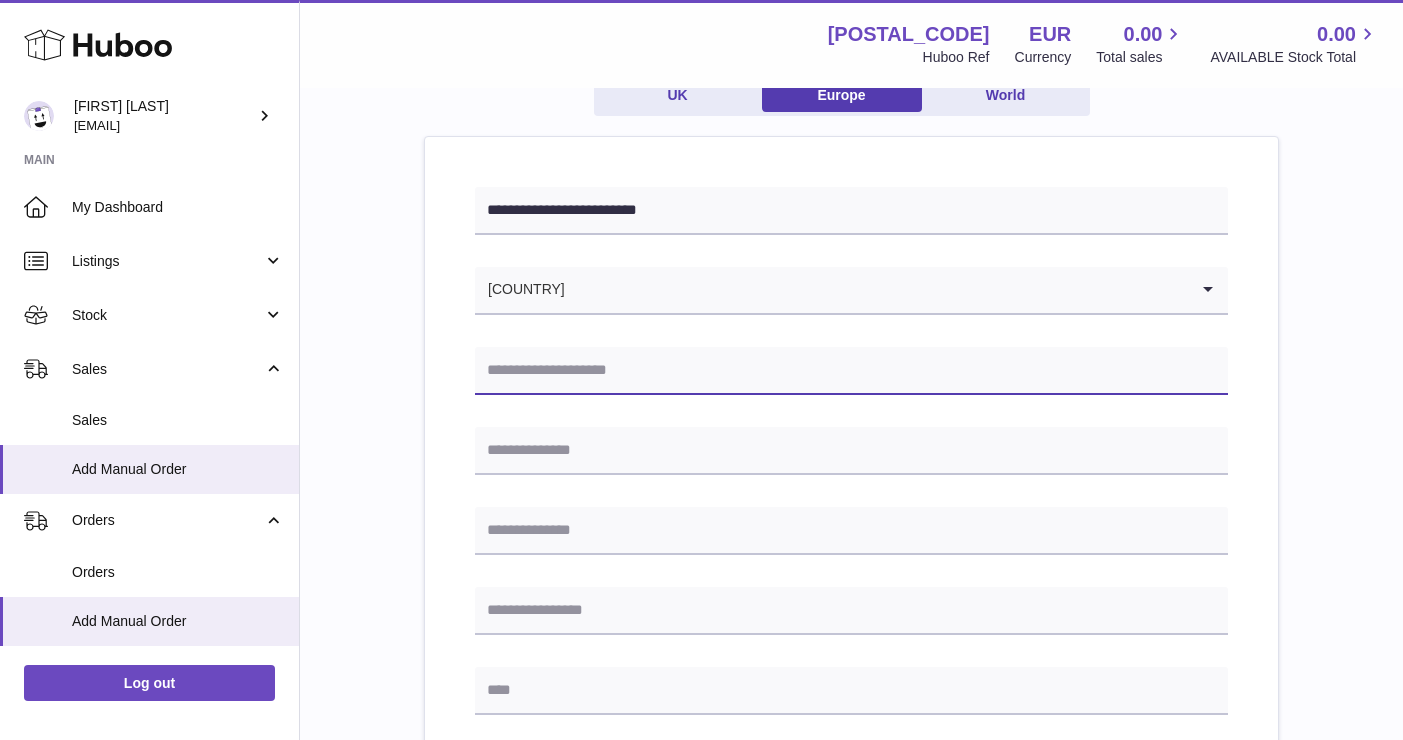 paste on "**********" 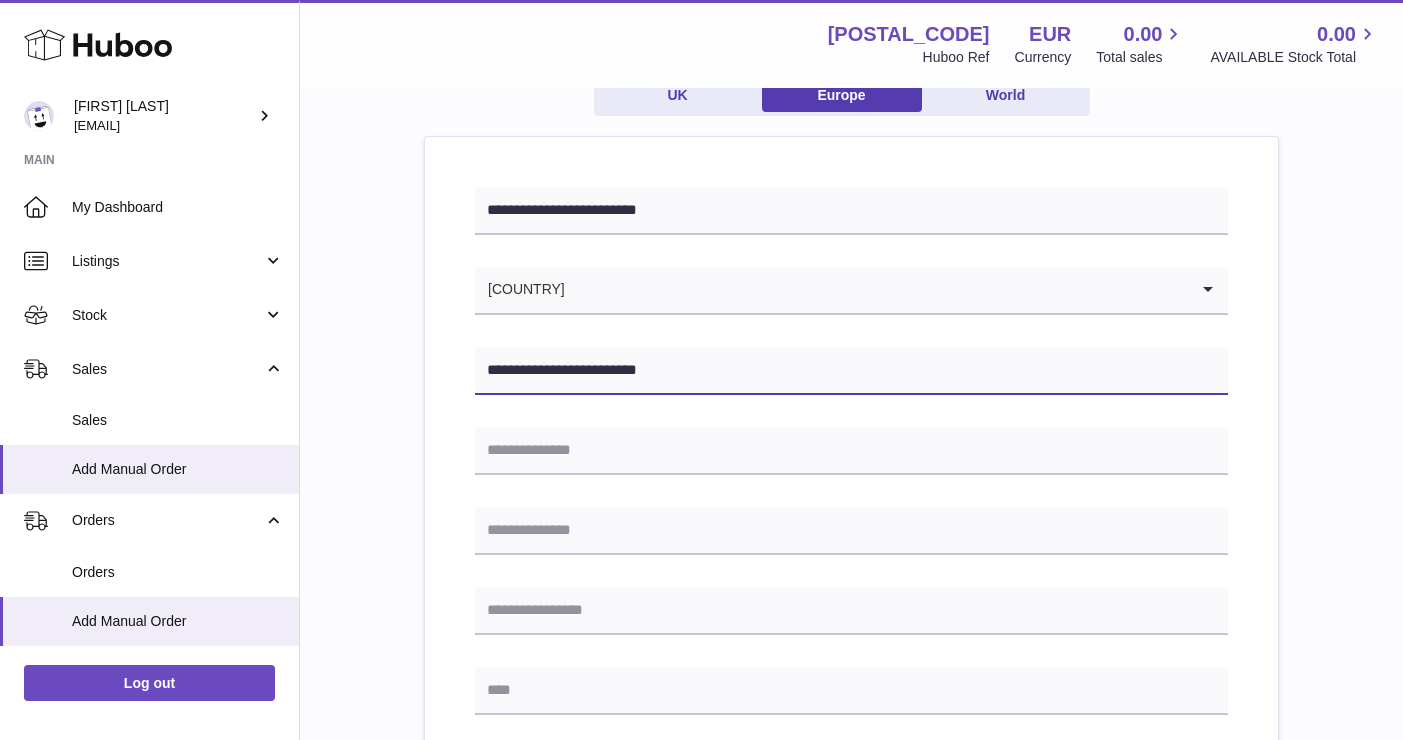 type on "**********" 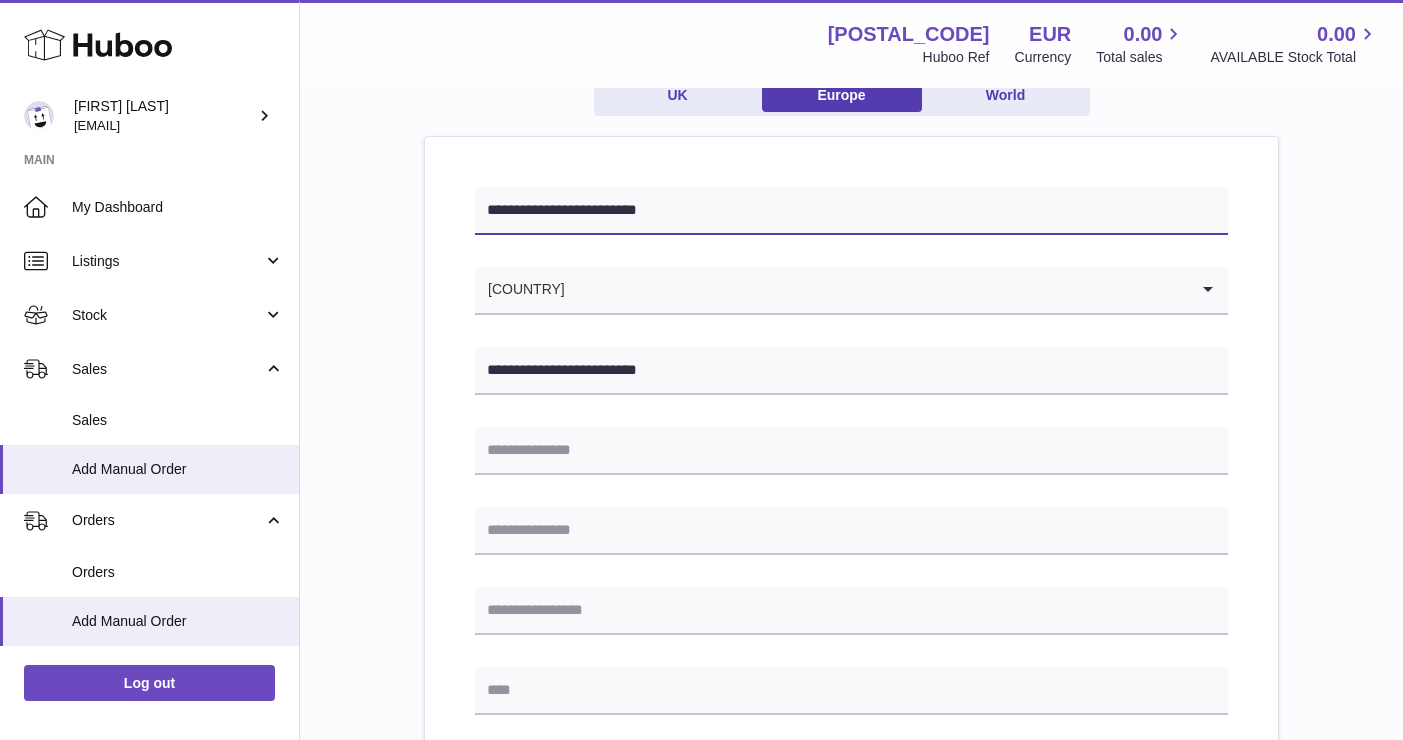 click on "**********" at bounding box center [851, 211] 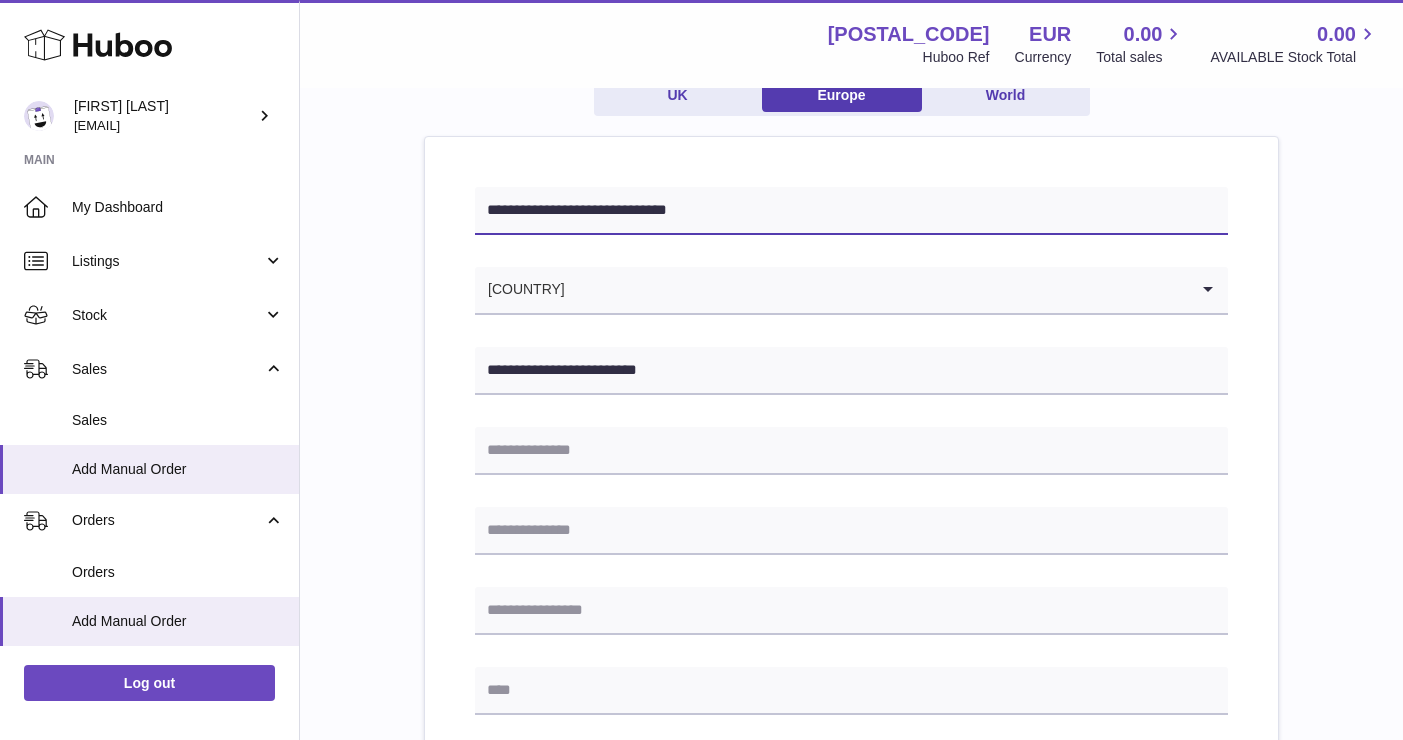 type on "**********" 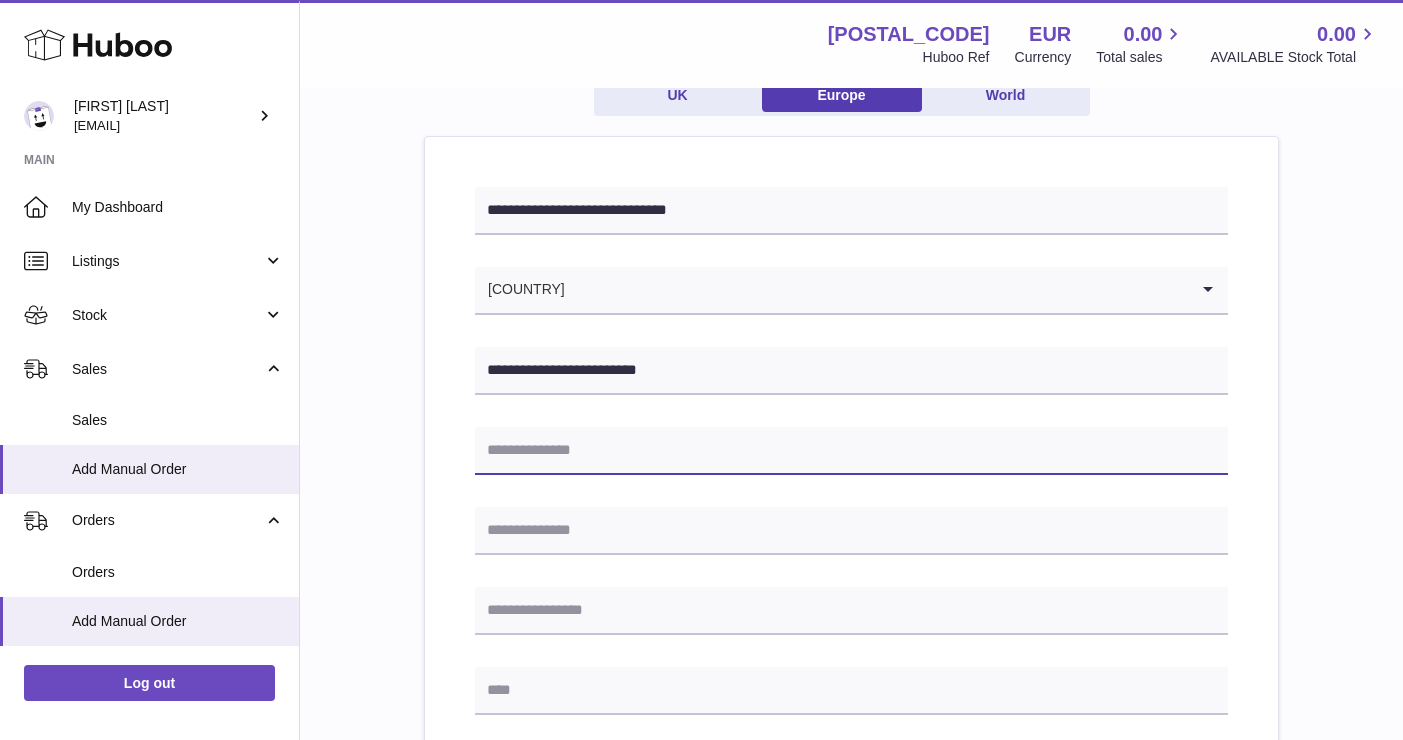 click at bounding box center (851, 451) 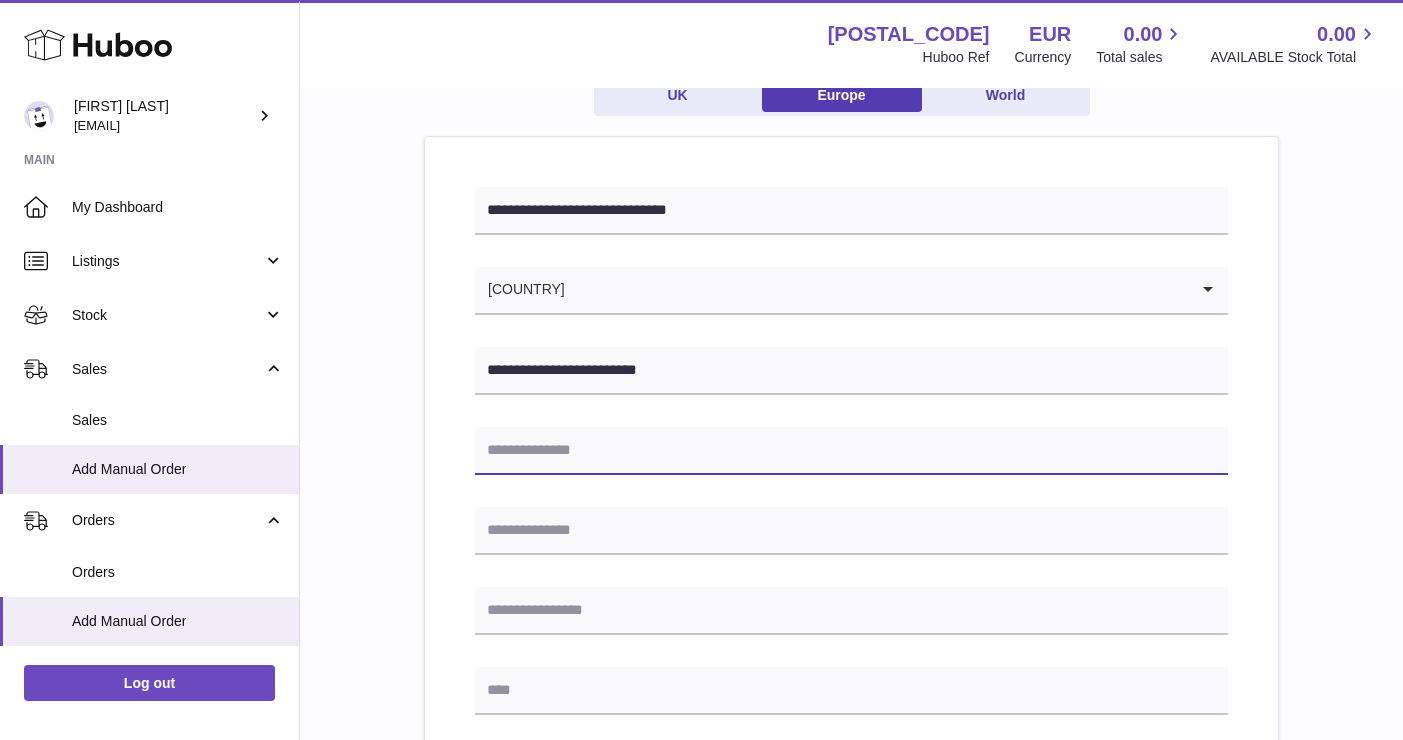 paste on "**********" 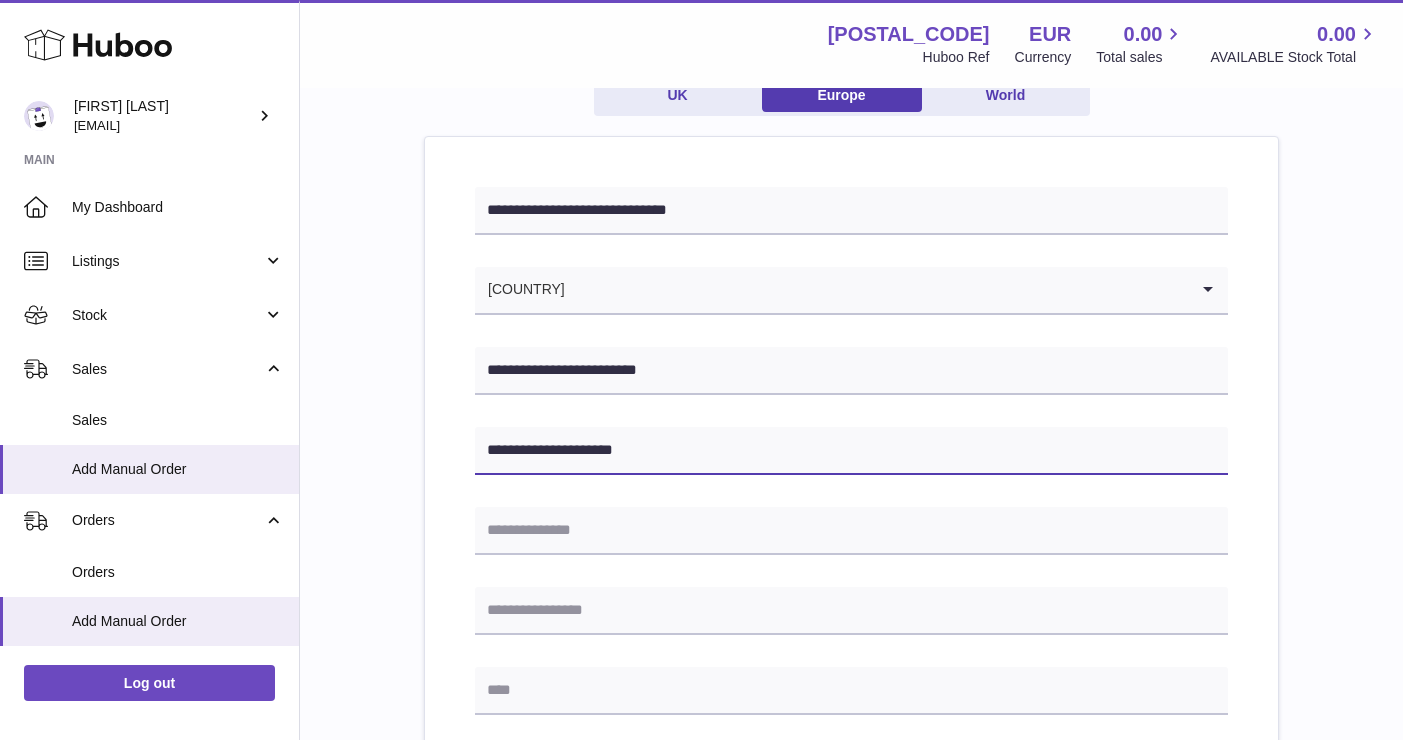 type on "**********" 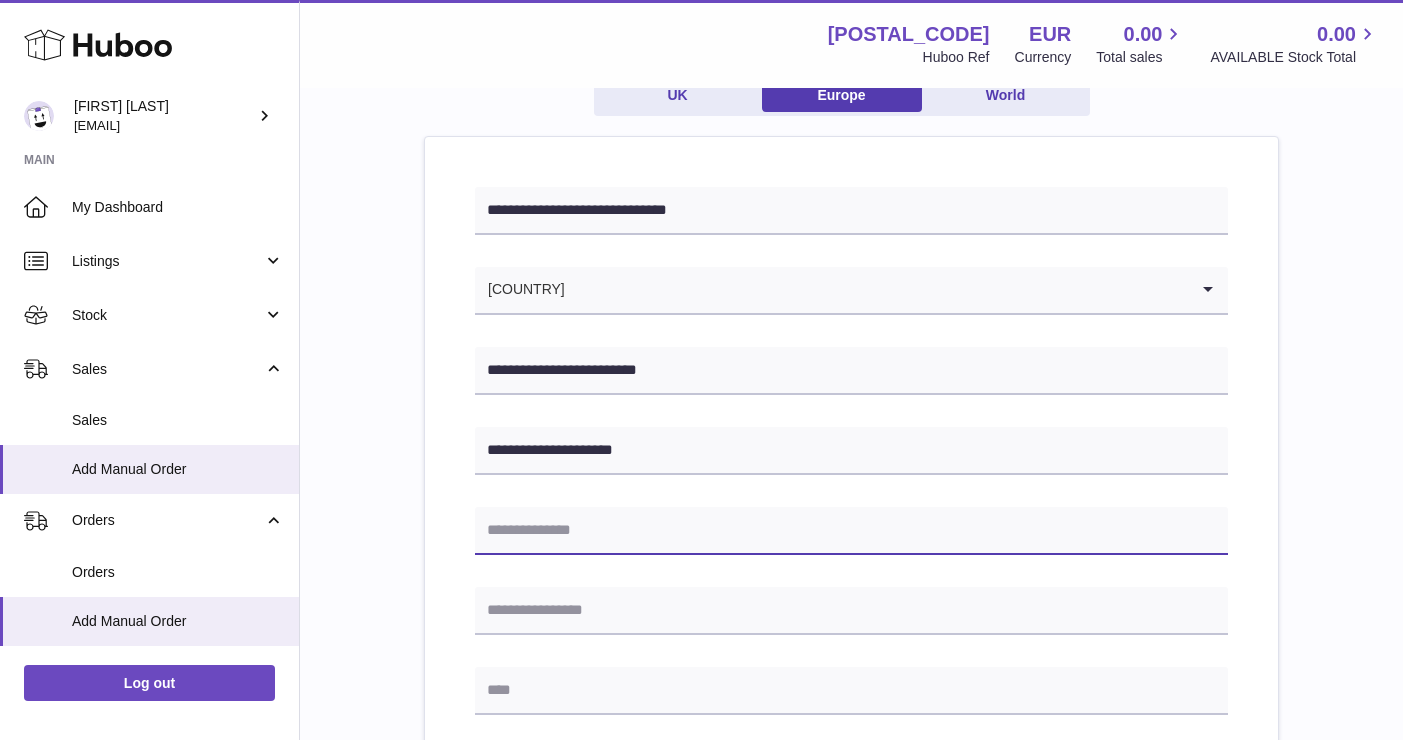 click at bounding box center (851, 531) 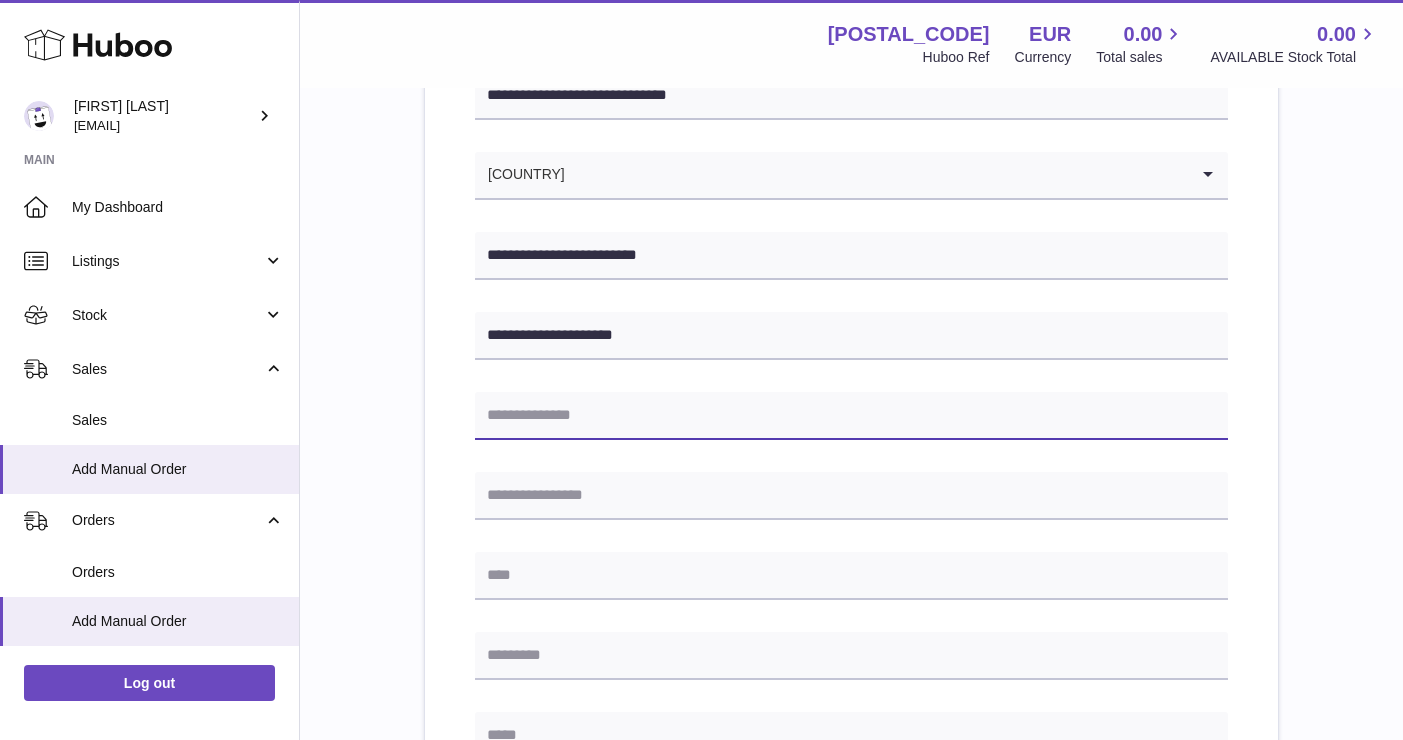 scroll, scrollTop: 306, scrollLeft: 0, axis: vertical 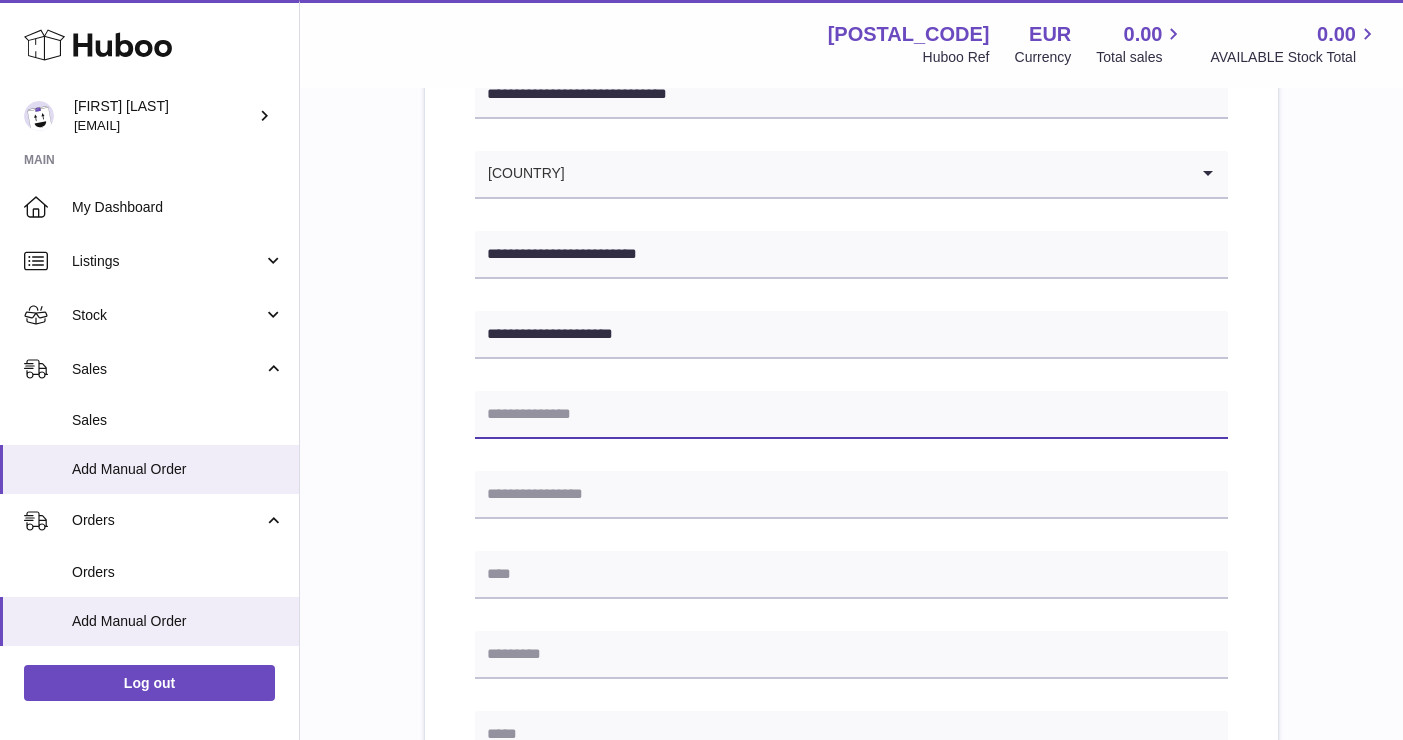 paste on "**********" 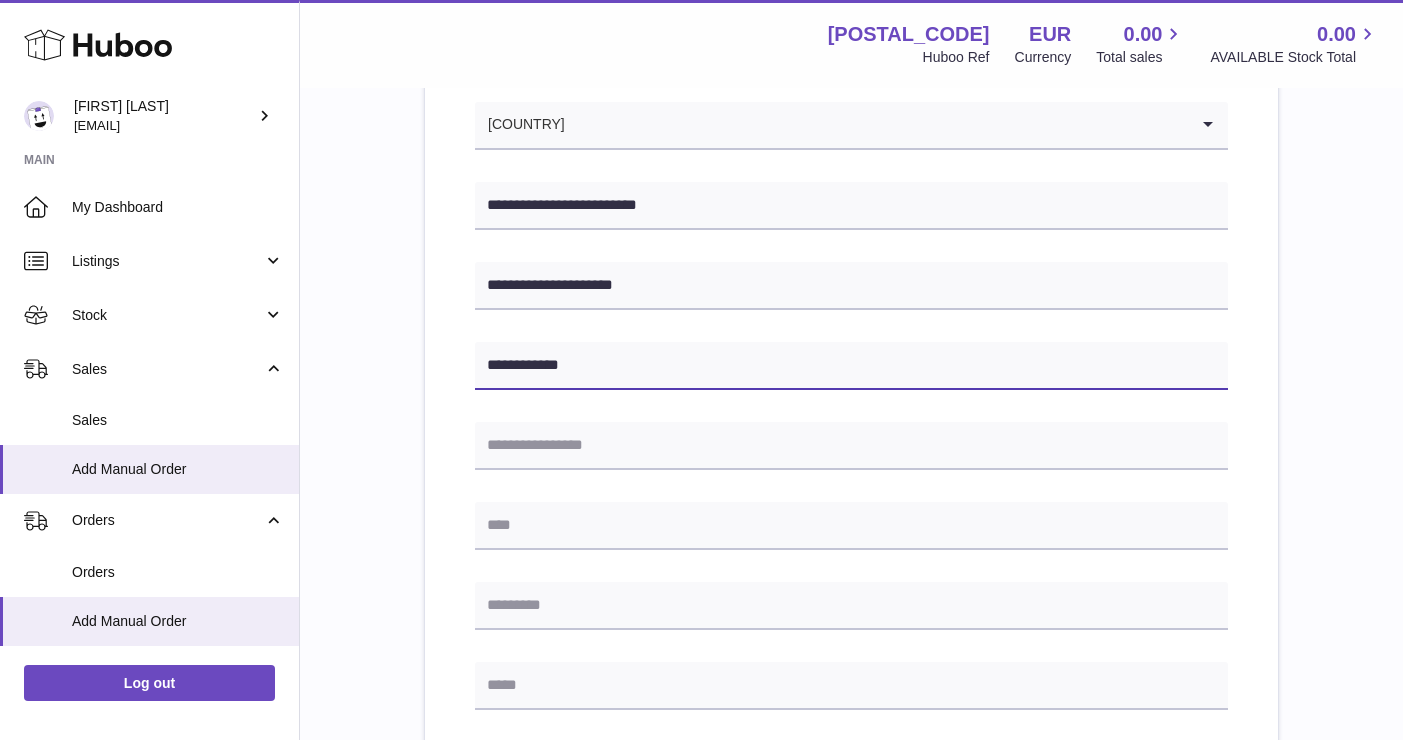 scroll, scrollTop: 378, scrollLeft: 0, axis: vertical 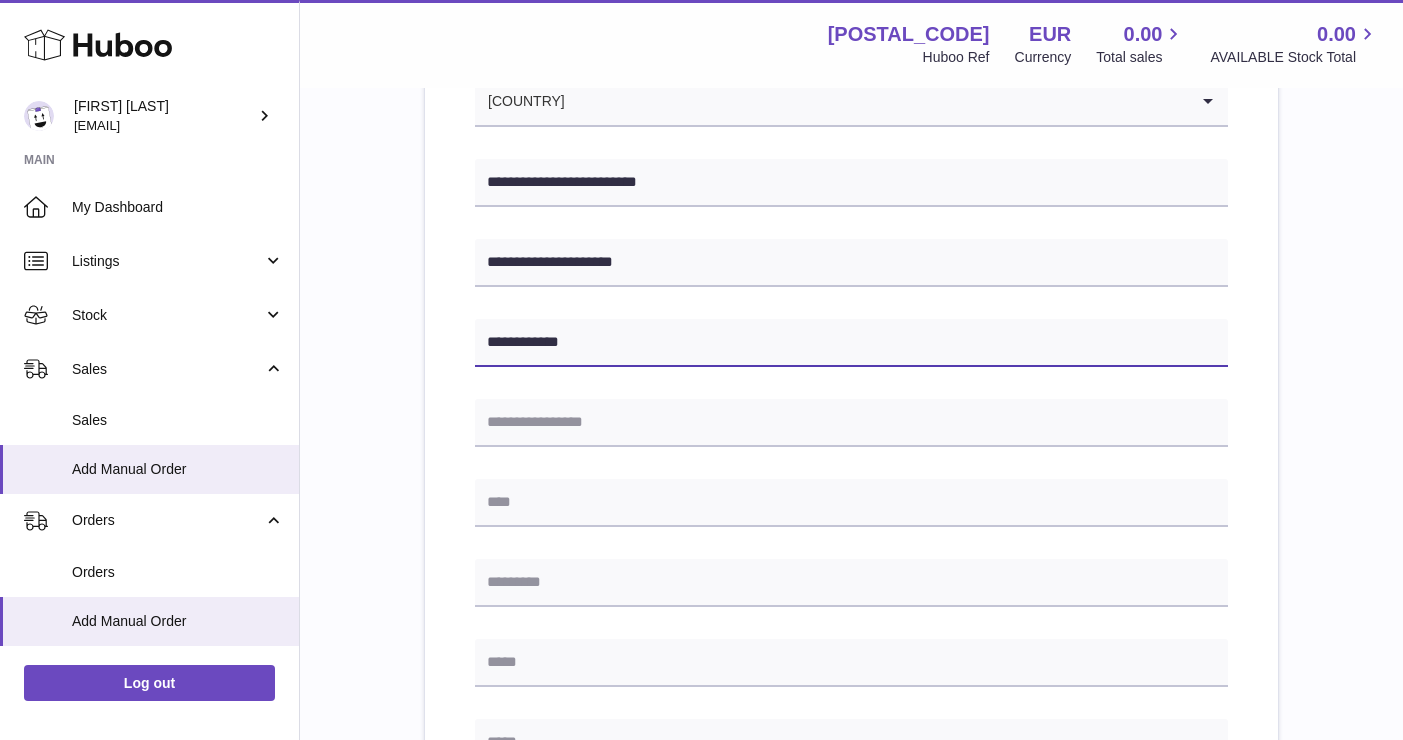 type on "**********" 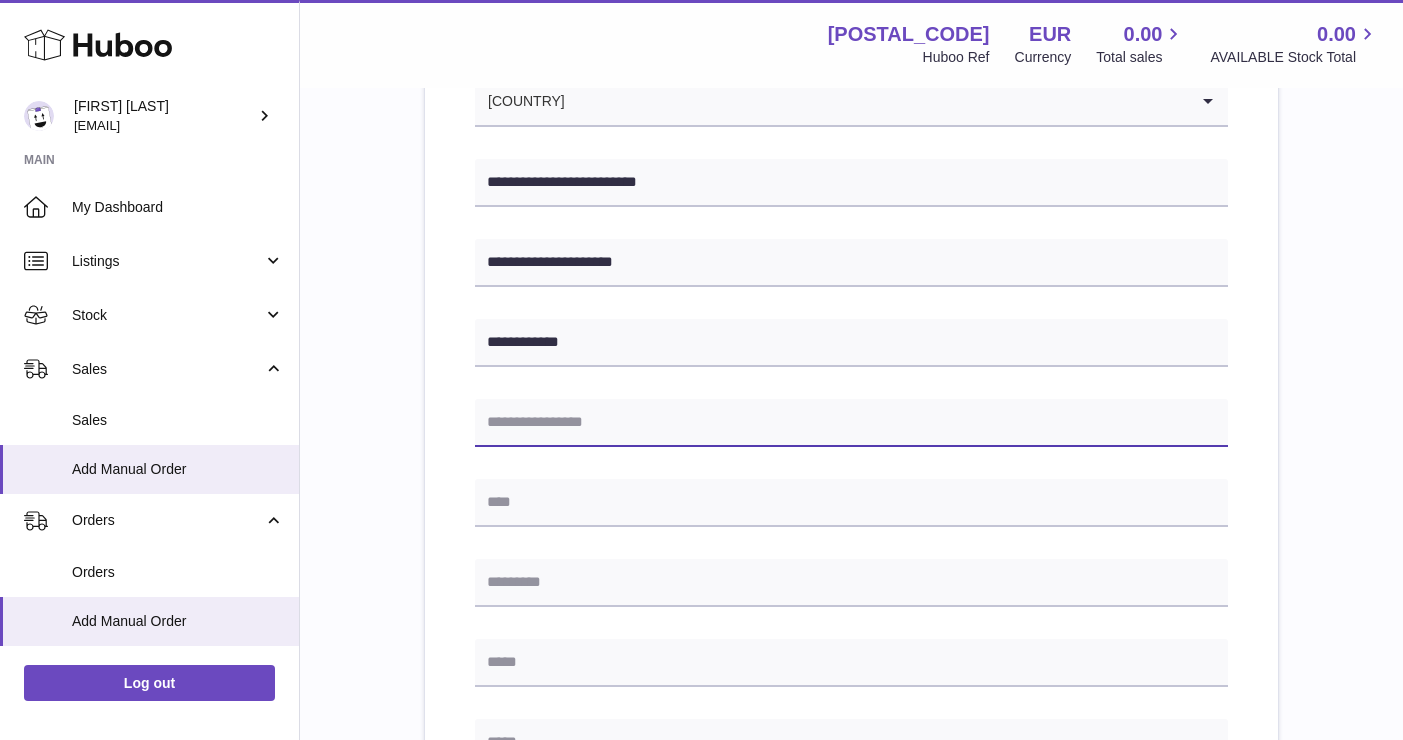 click at bounding box center [851, 423] 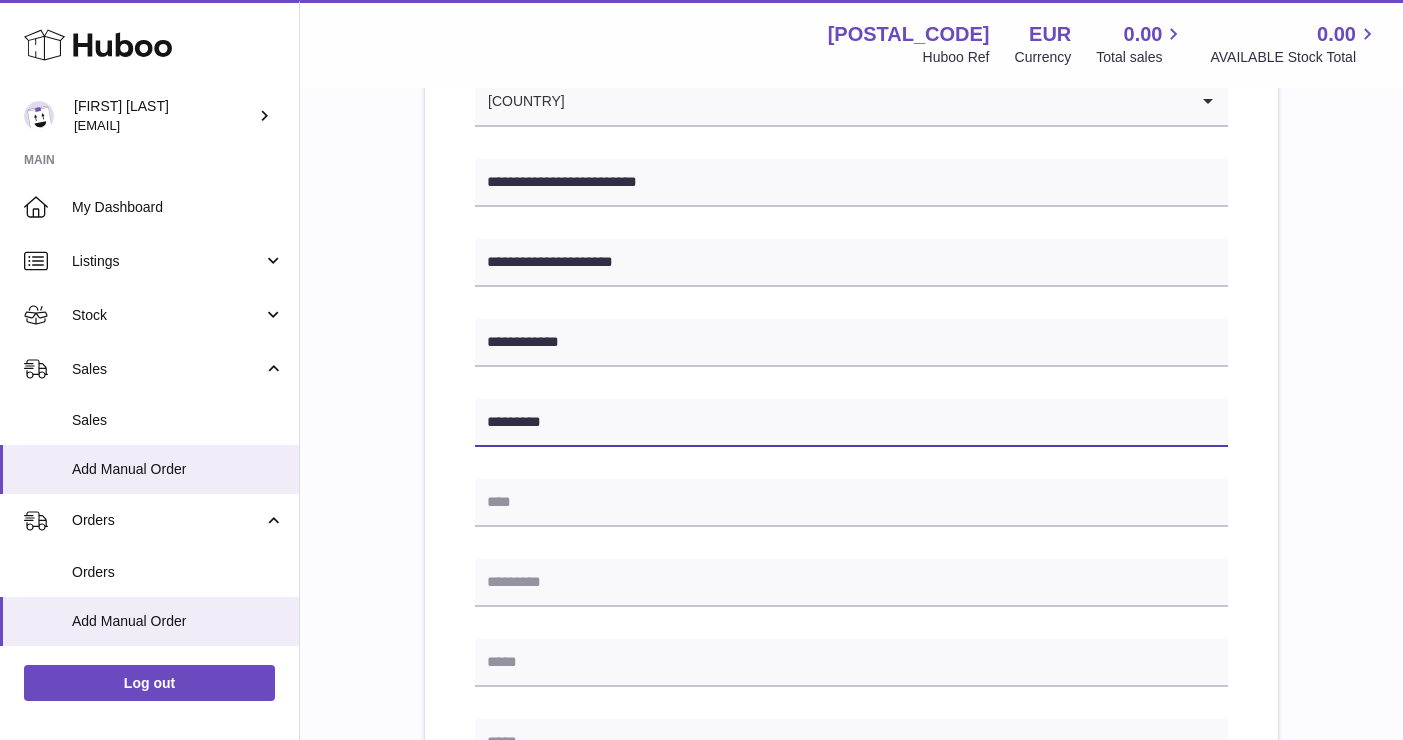 type on "*********" 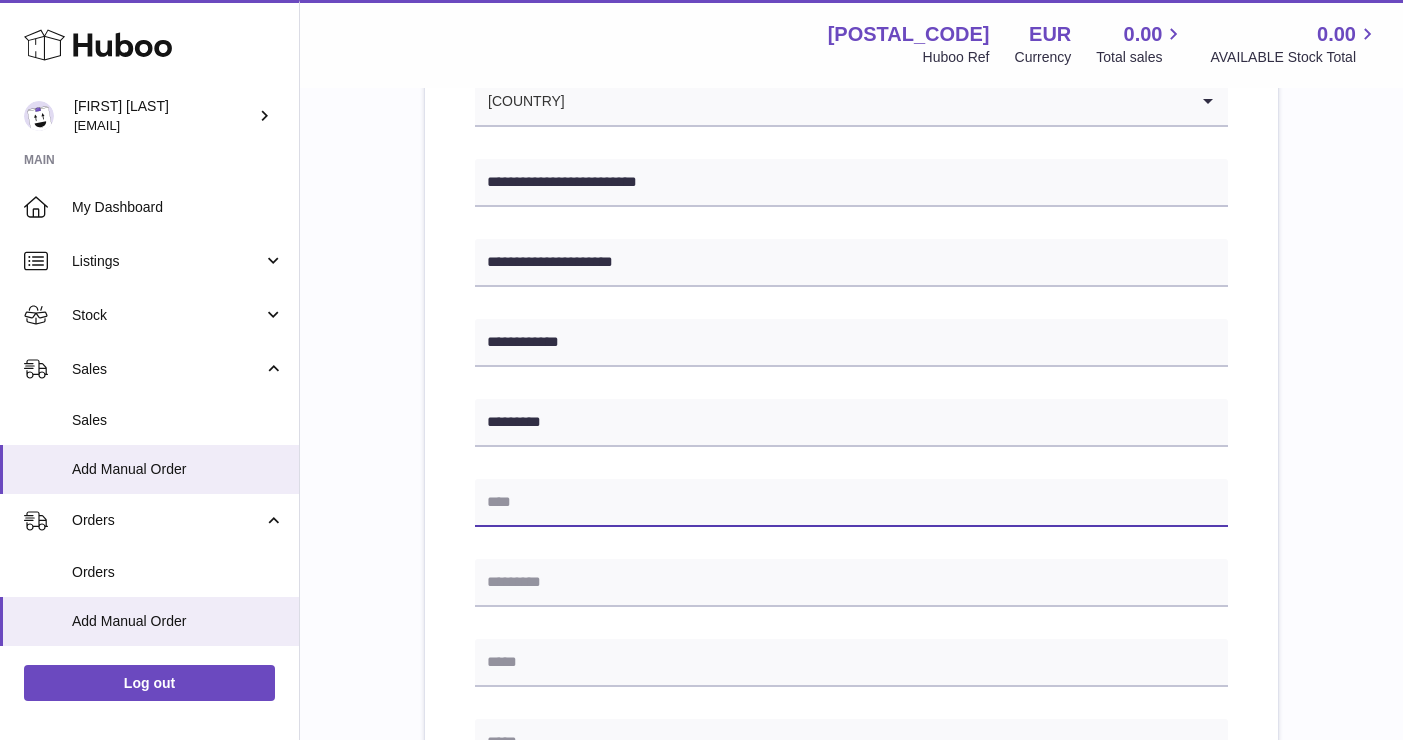 click at bounding box center (851, 503) 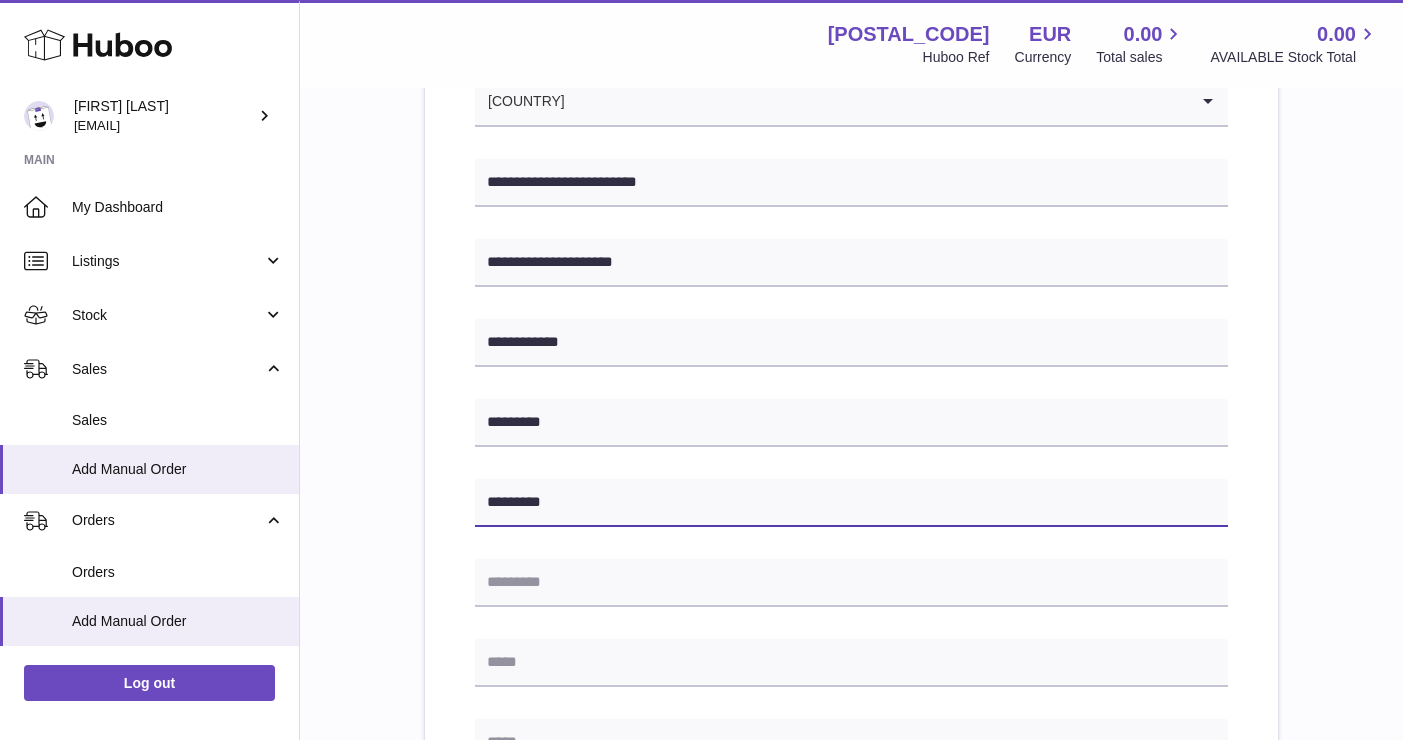 type on "********" 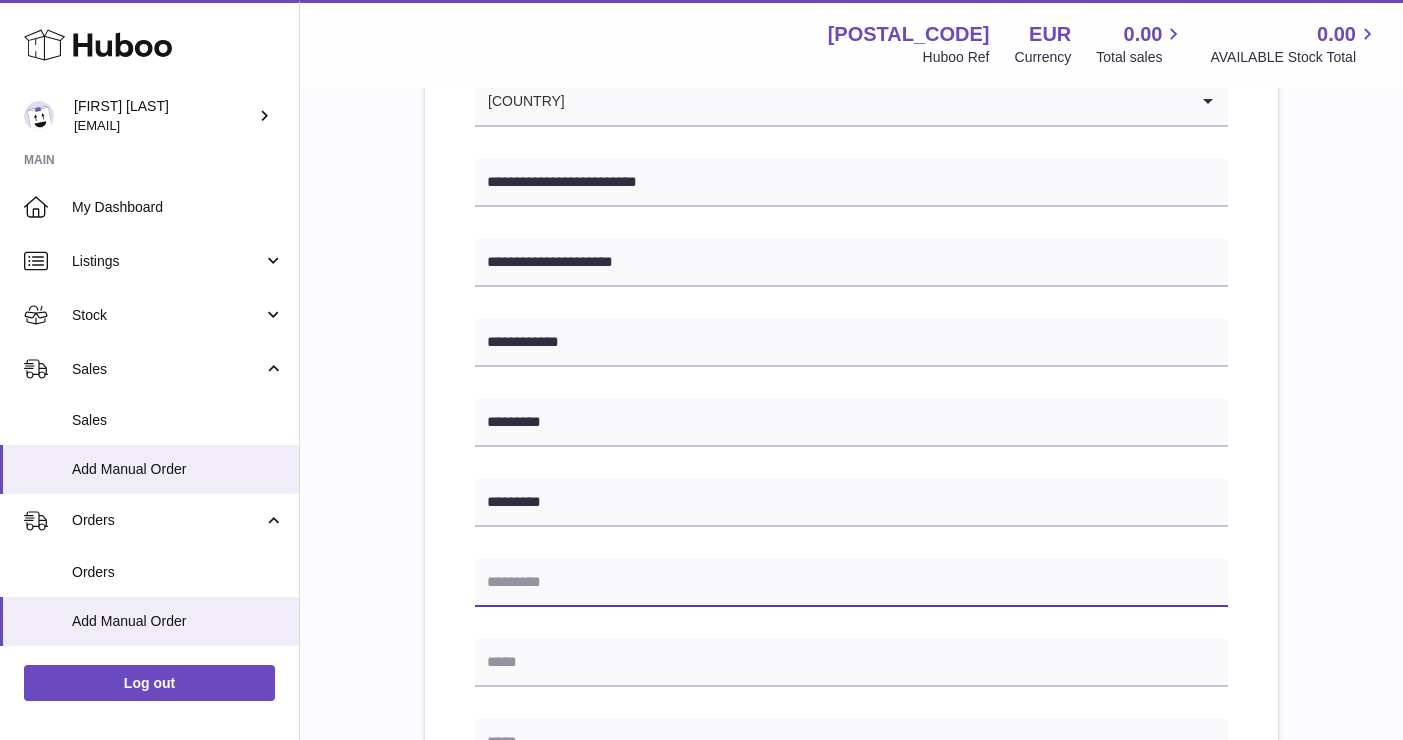 click at bounding box center (851, 583) 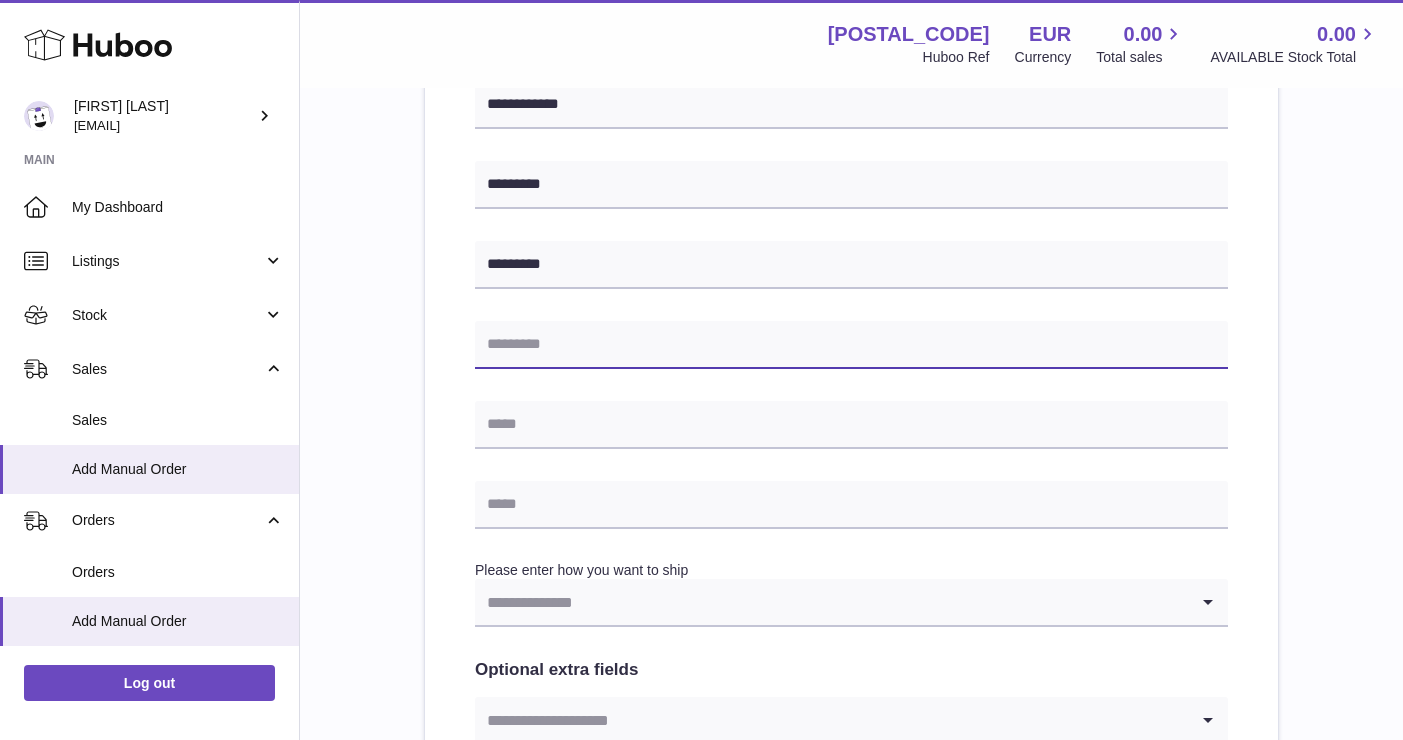 scroll, scrollTop: 640, scrollLeft: 0, axis: vertical 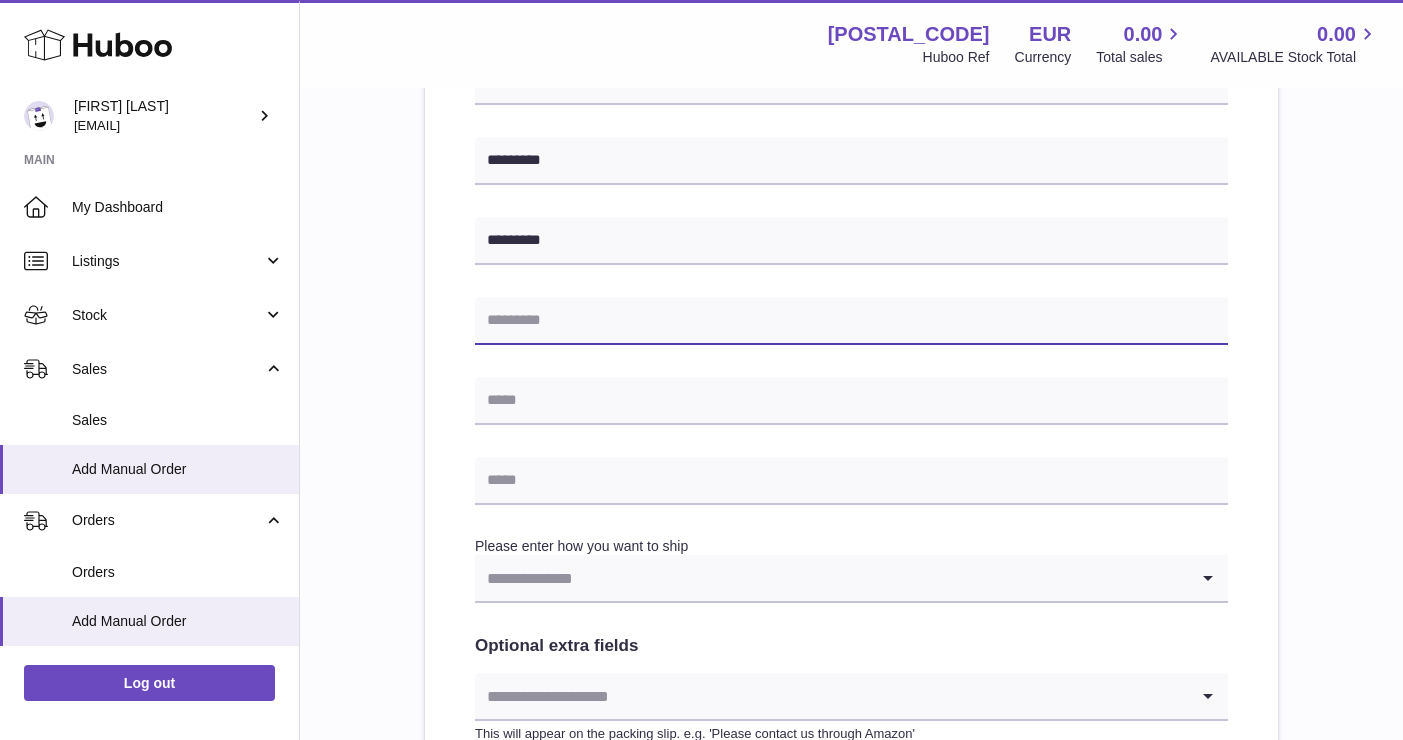 paste on "*****" 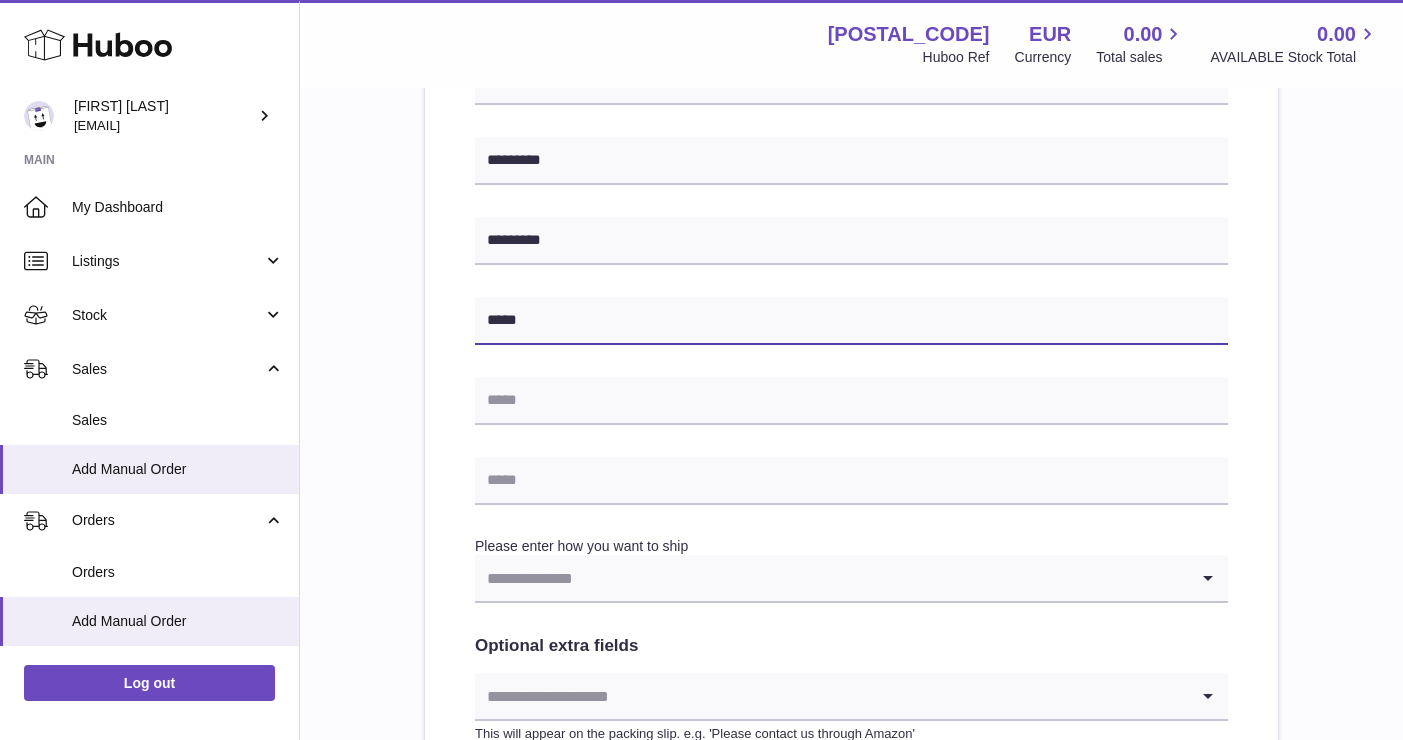 type on "*****" 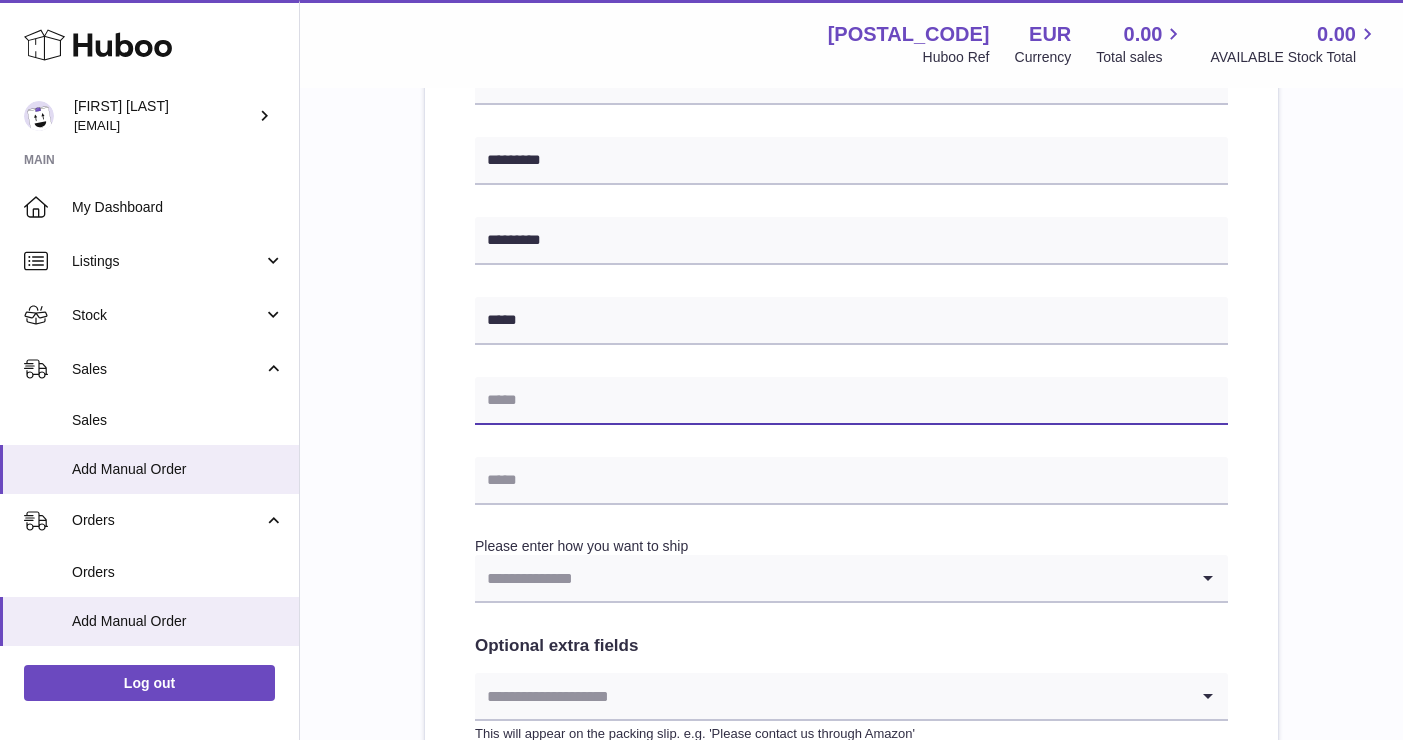 click at bounding box center (851, 401) 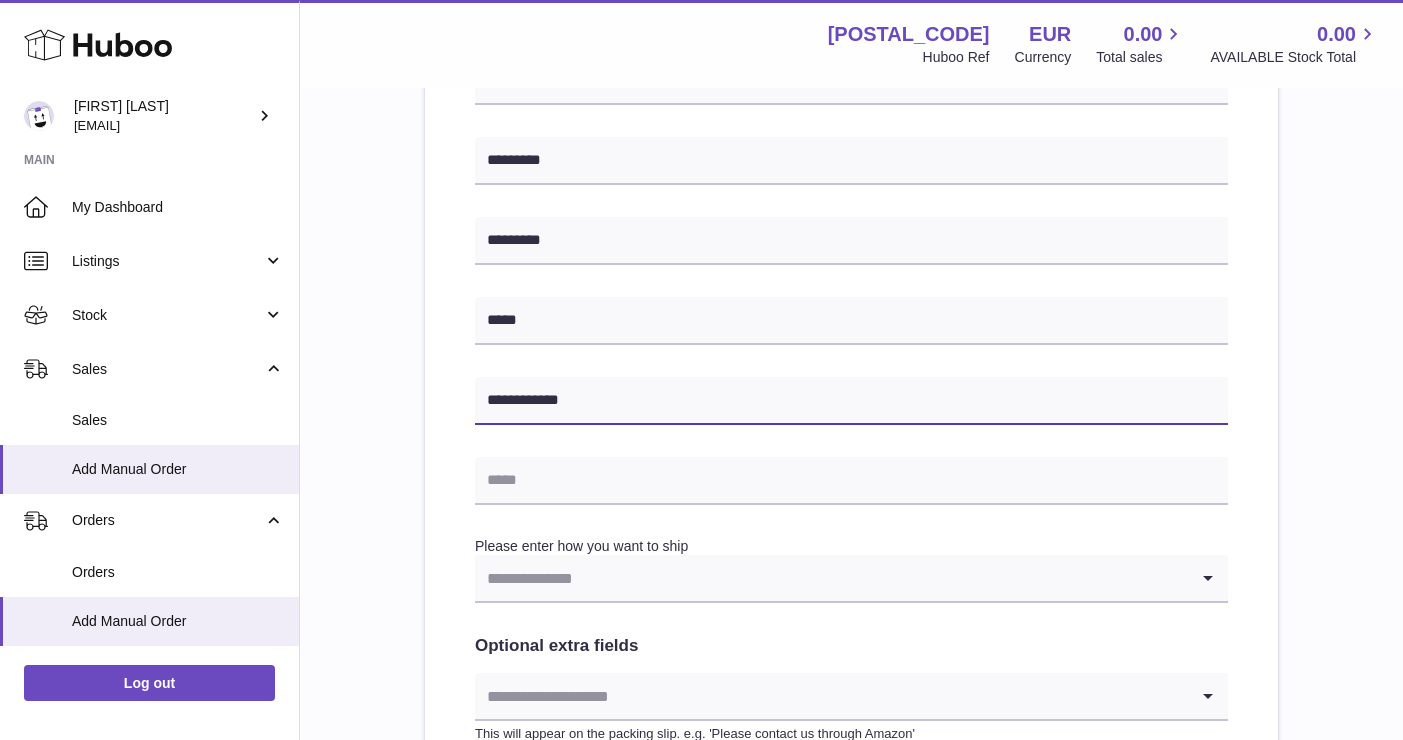 type on "**********" 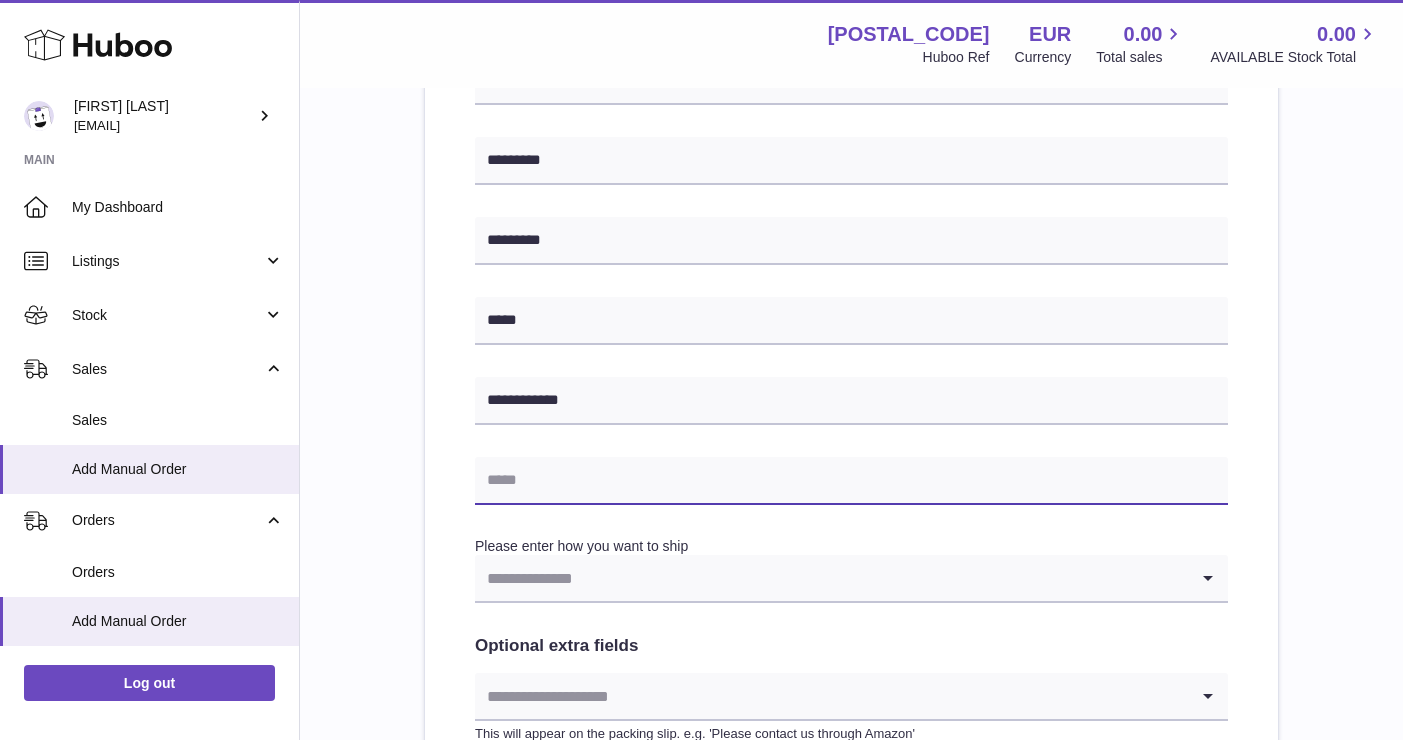 click at bounding box center [851, 481] 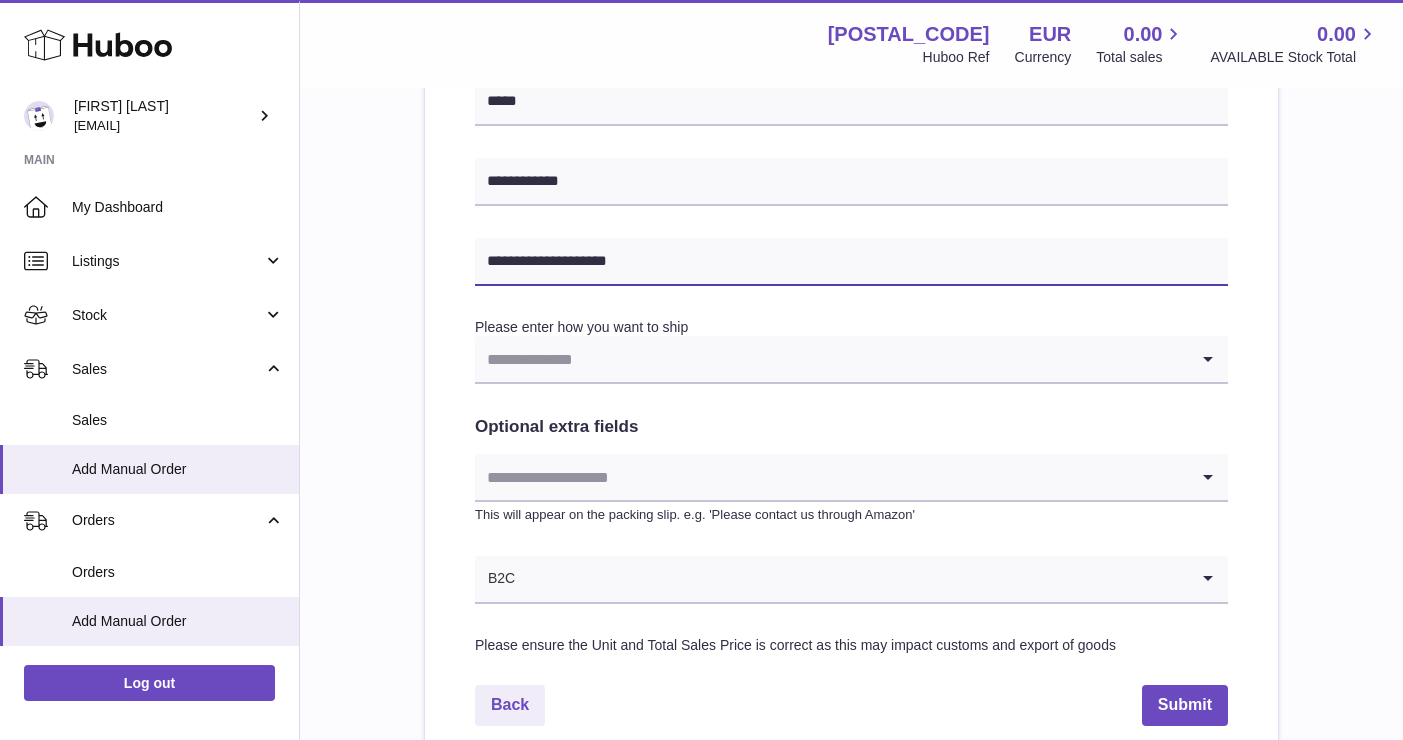 scroll, scrollTop: 898, scrollLeft: 0, axis: vertical 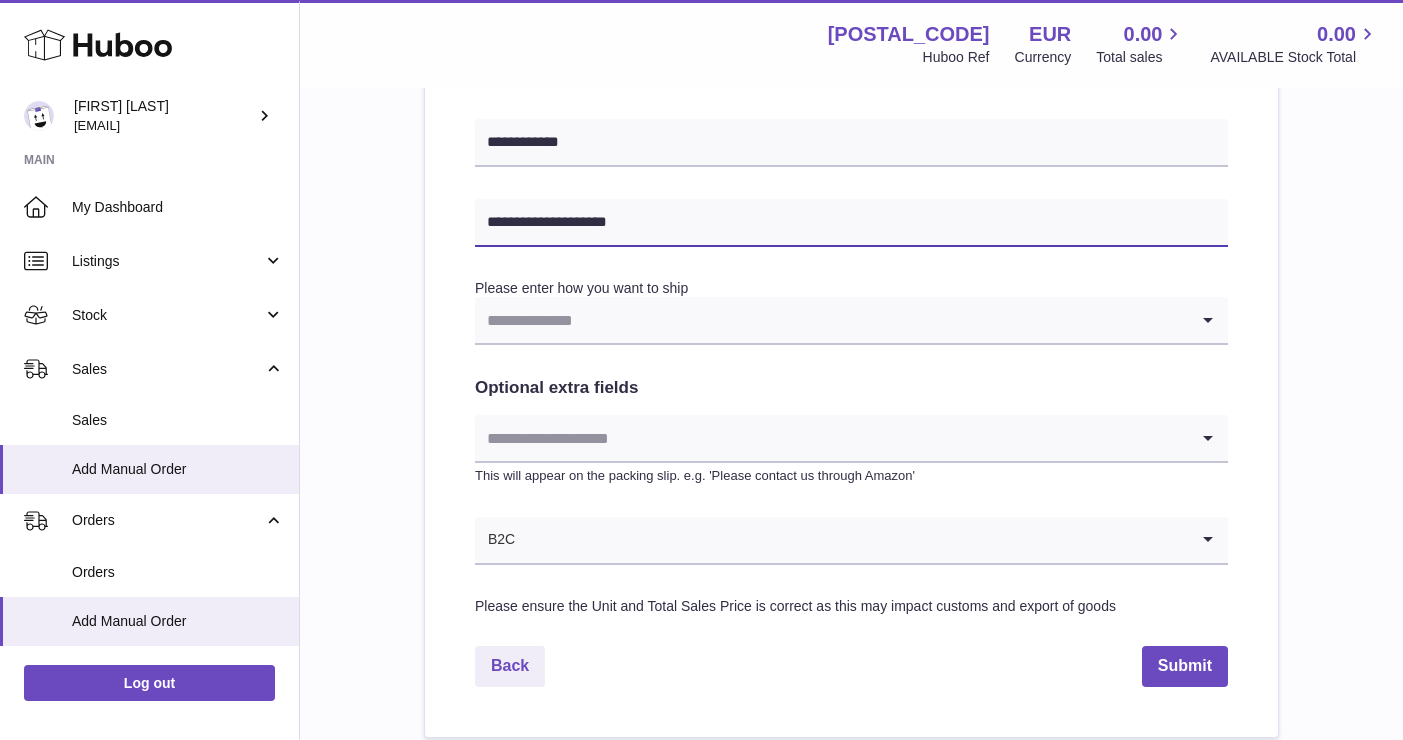 type on "**********" 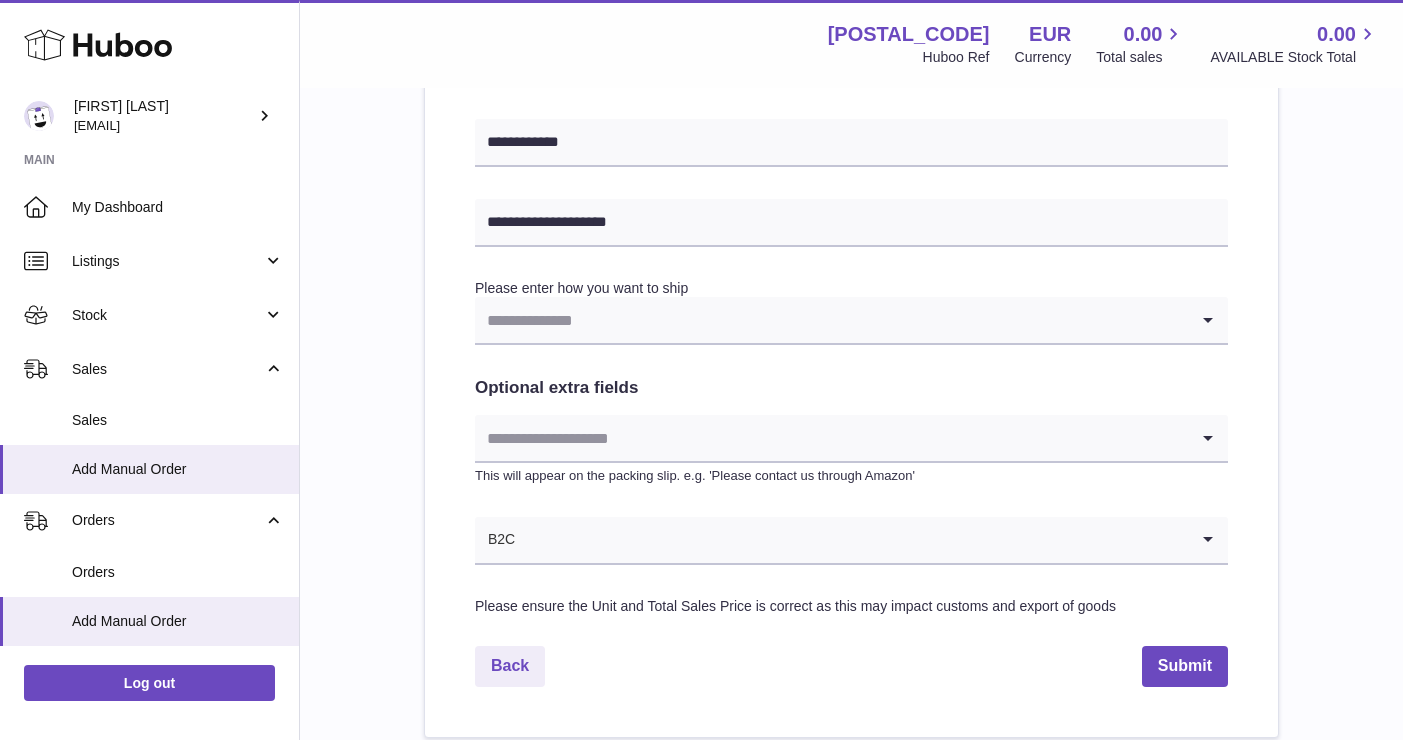 click at bounding box center [831, 320] 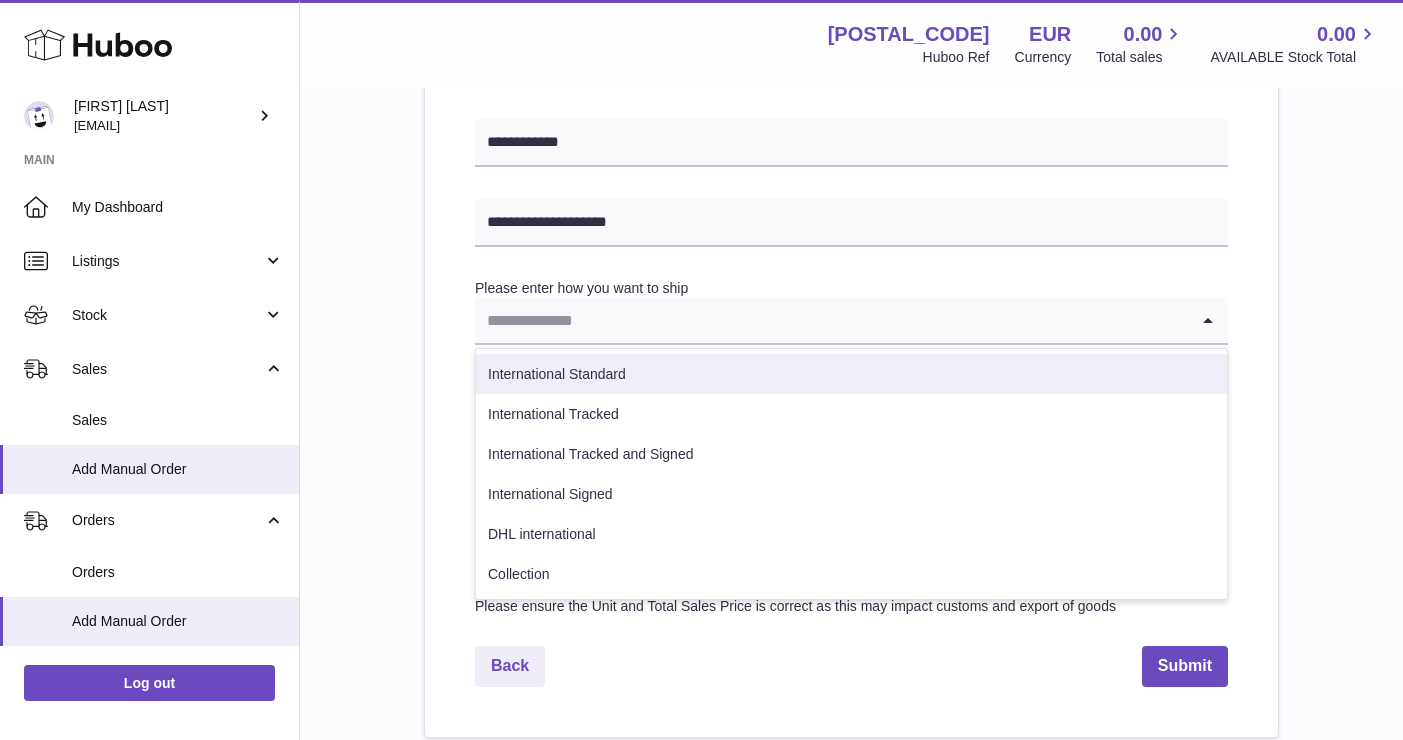 click on "International Standard" at bounding box center [851, 374] 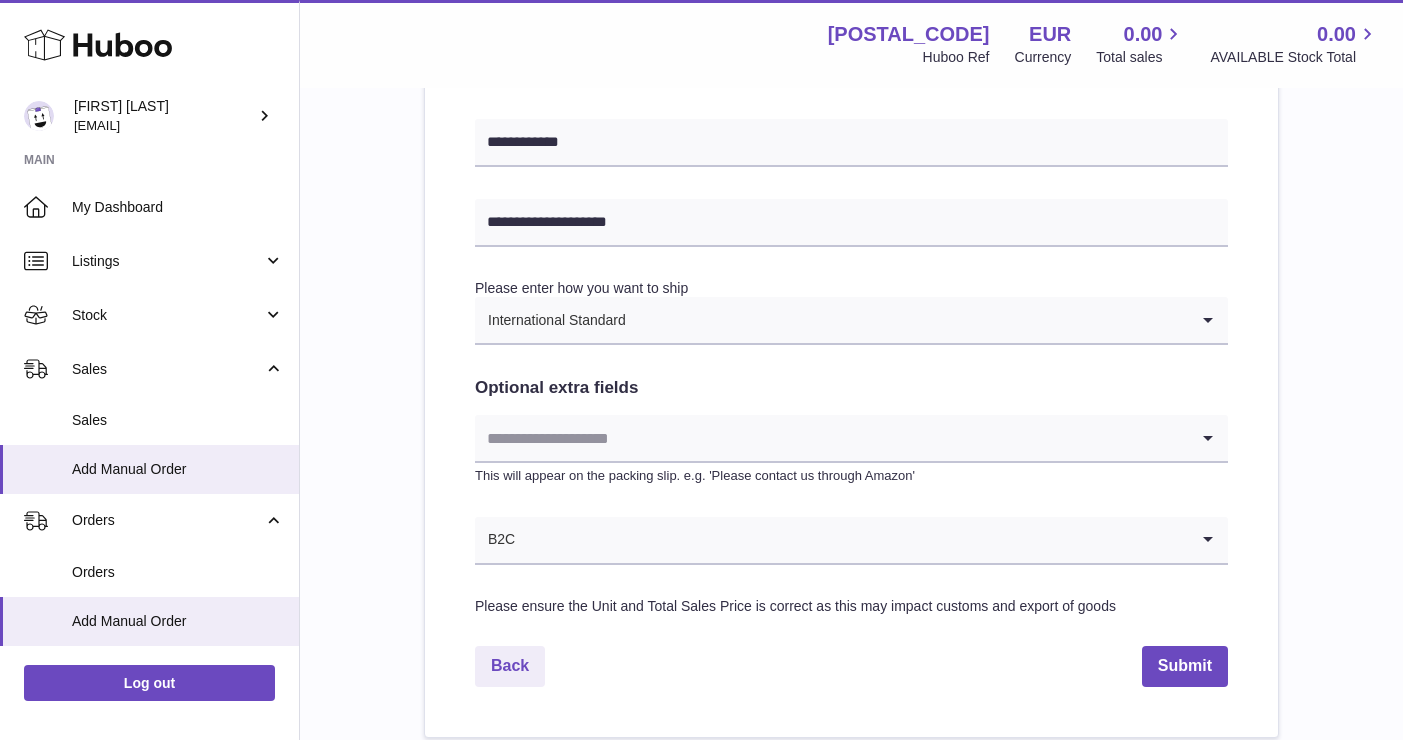 click at bounding box center (831, 438) 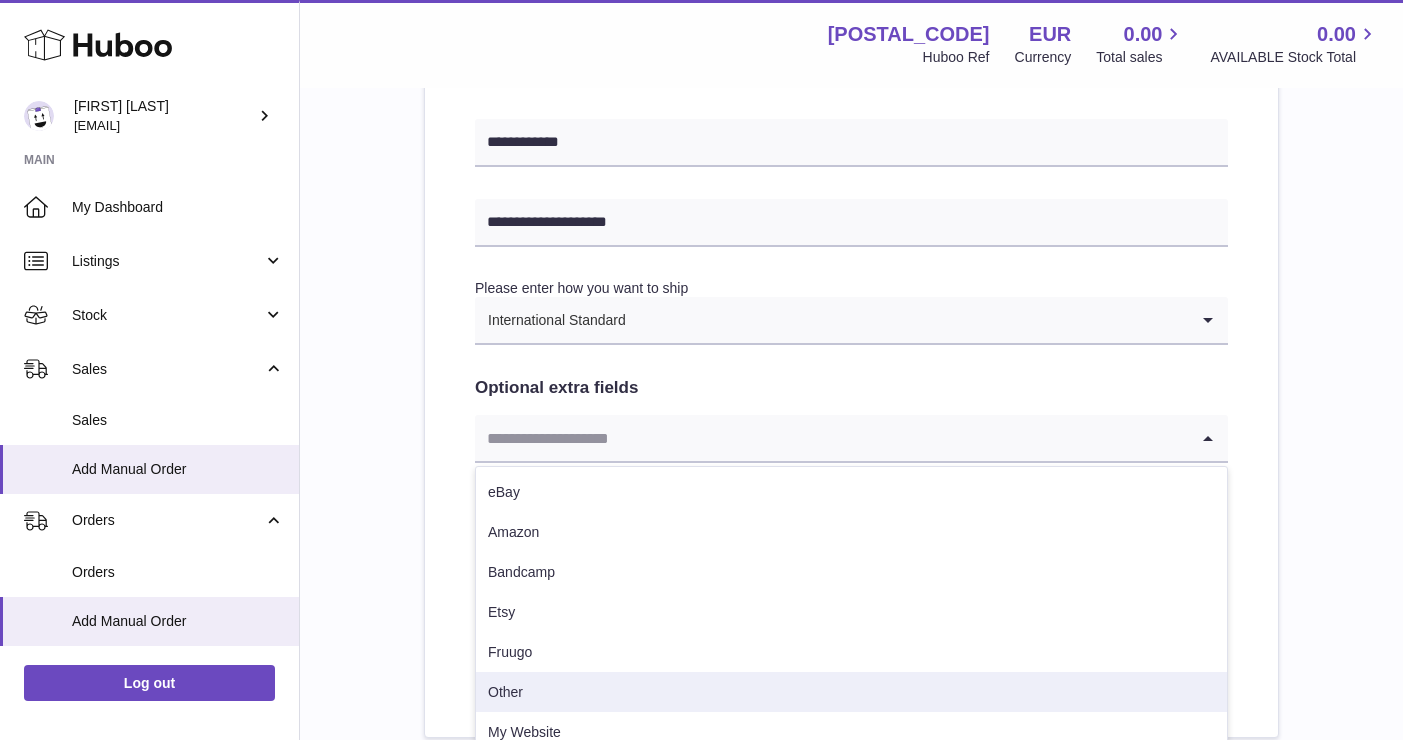click on "Other" at bounding box center (851, 692) 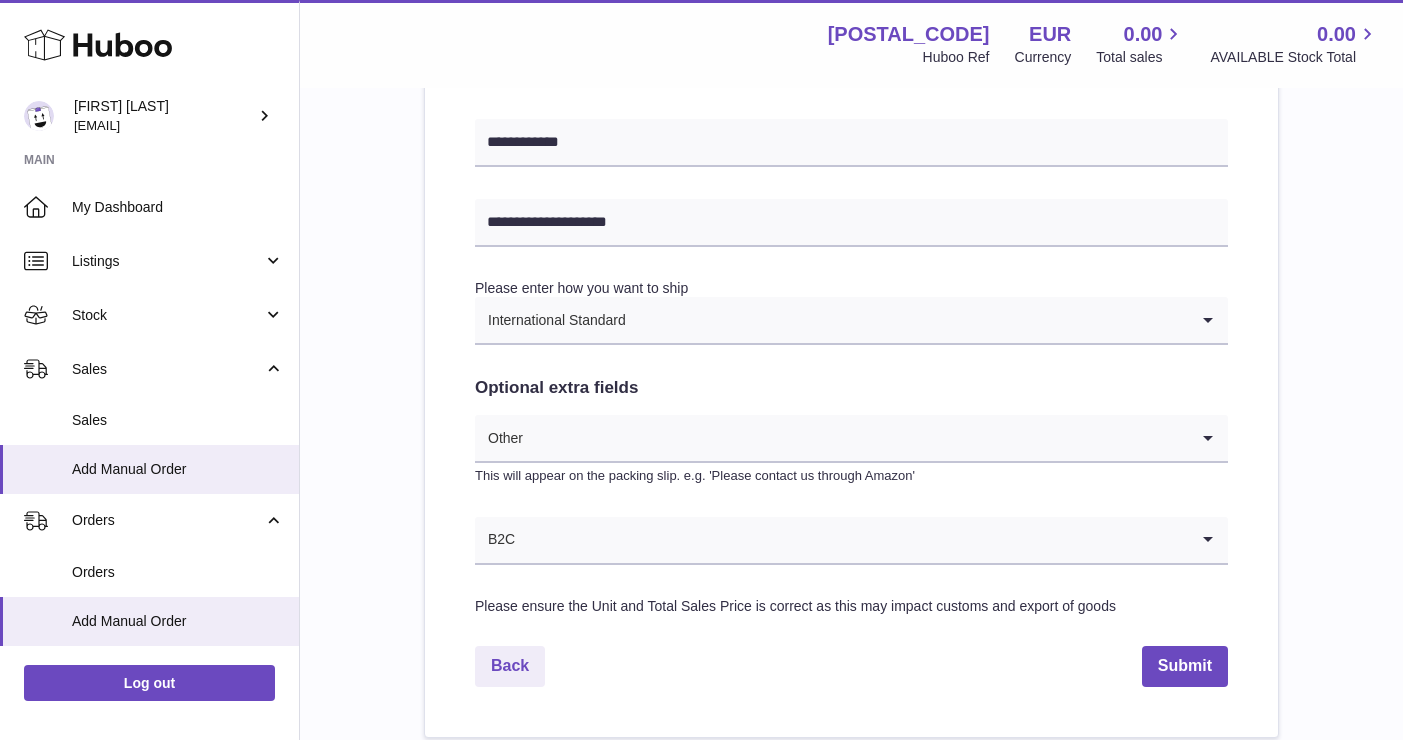 scroll, scrollTop: 988, scrollLeft: 0, axis: vertical 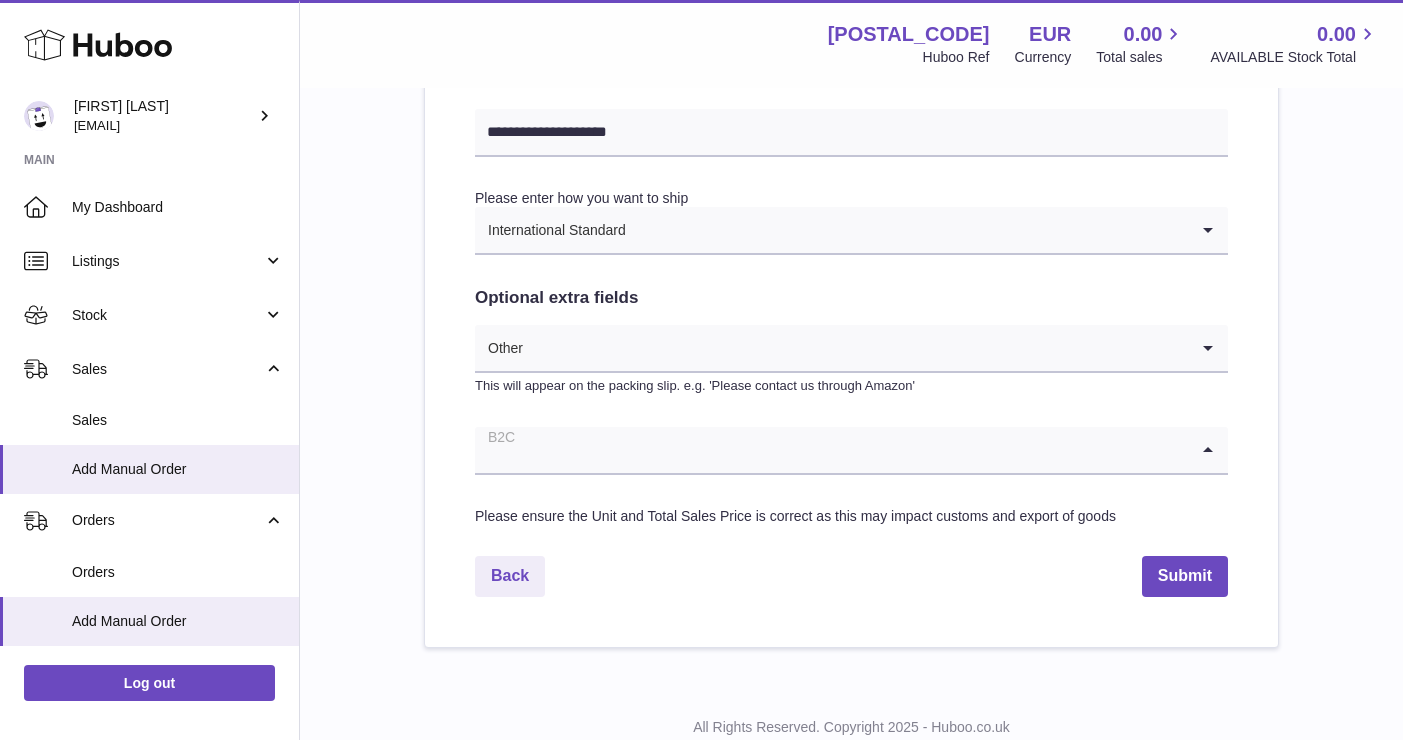 click at bounding box center [831, 450] 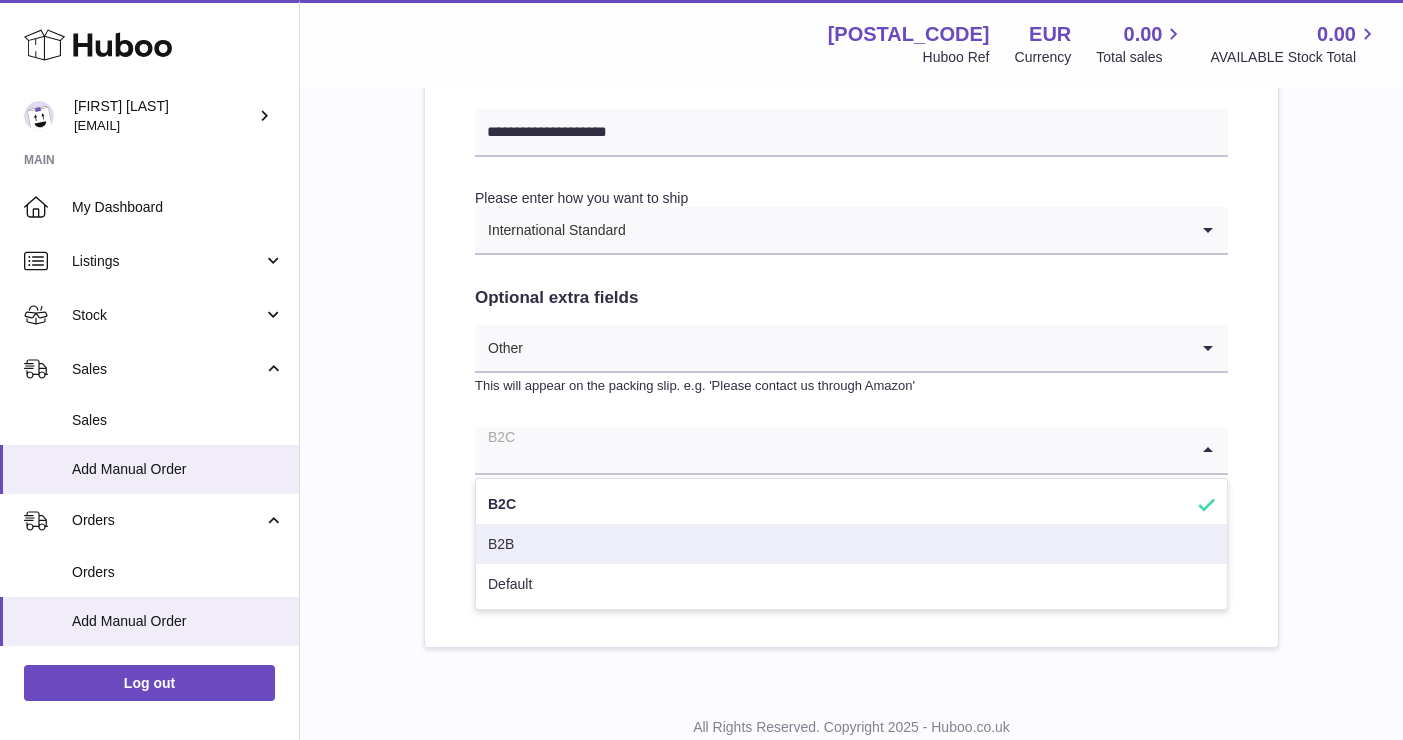 click on "B2B" at bounding box center [851, 544] 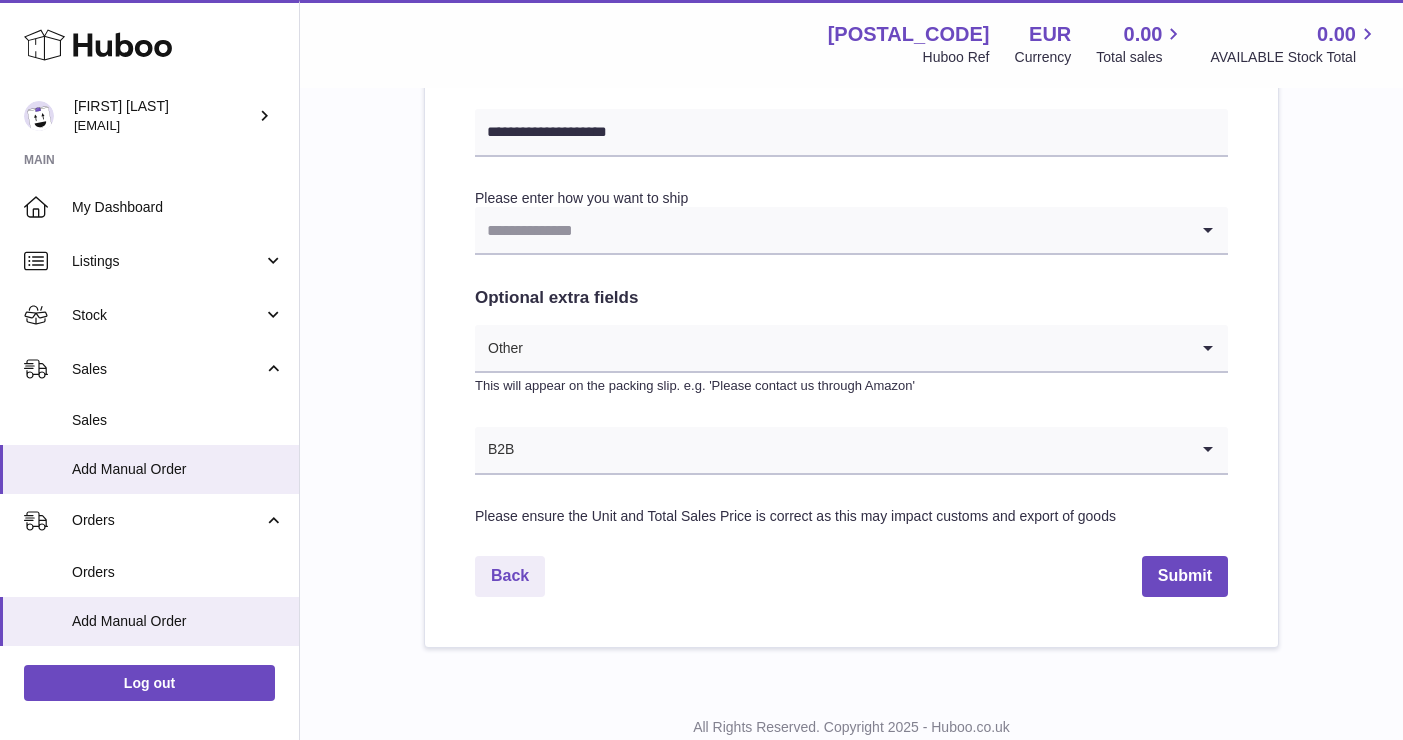 click at bounding box center (831, 230) 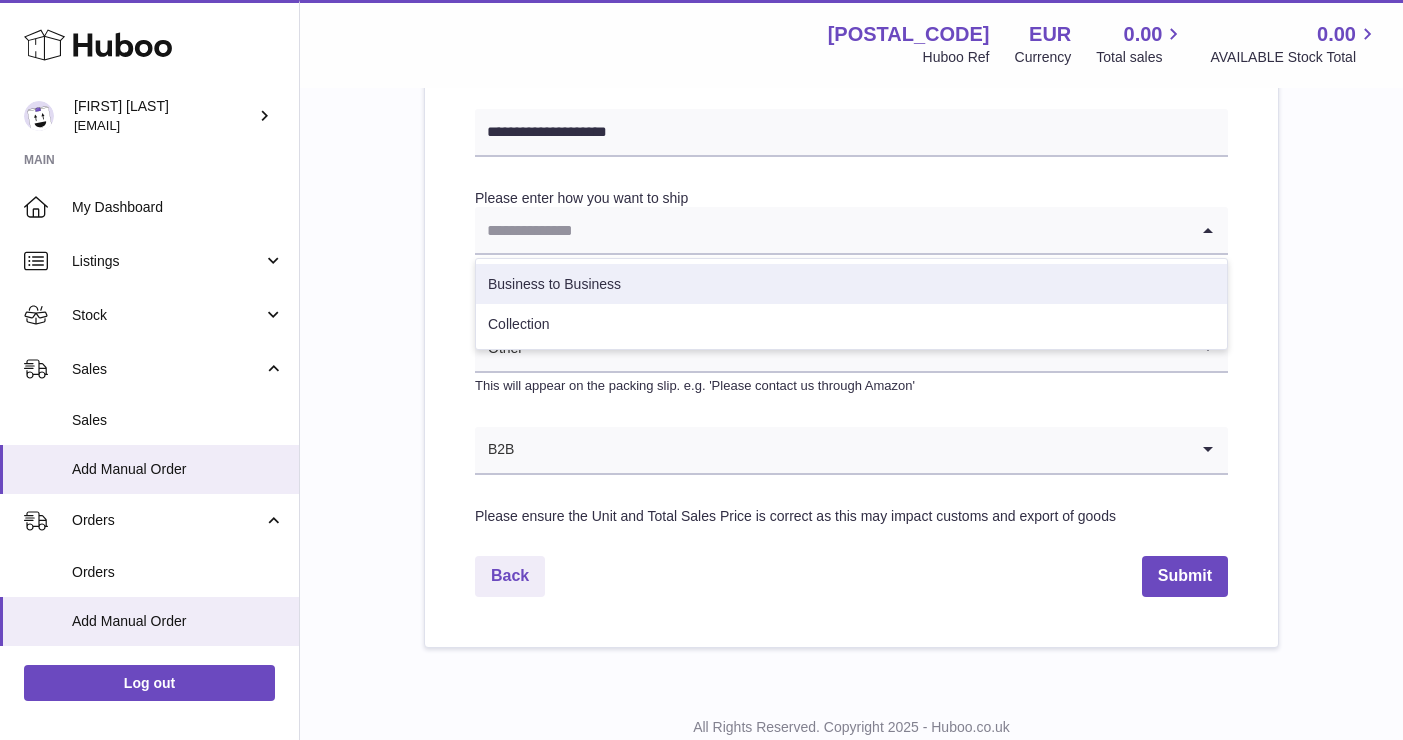 click on "Business to Business" at bounding box center (851, 284) 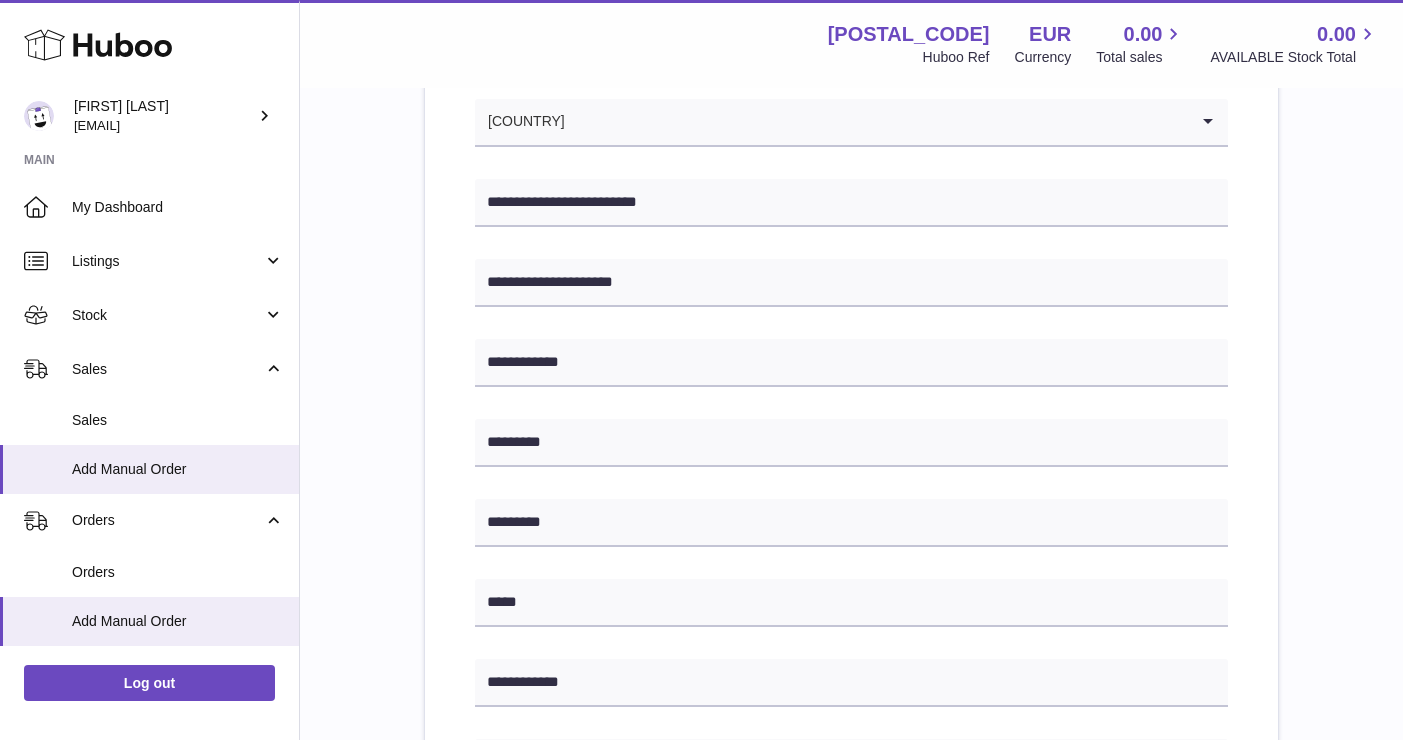 scroll, scrollTop: 405, scrollLeft: 0, axis: vertical 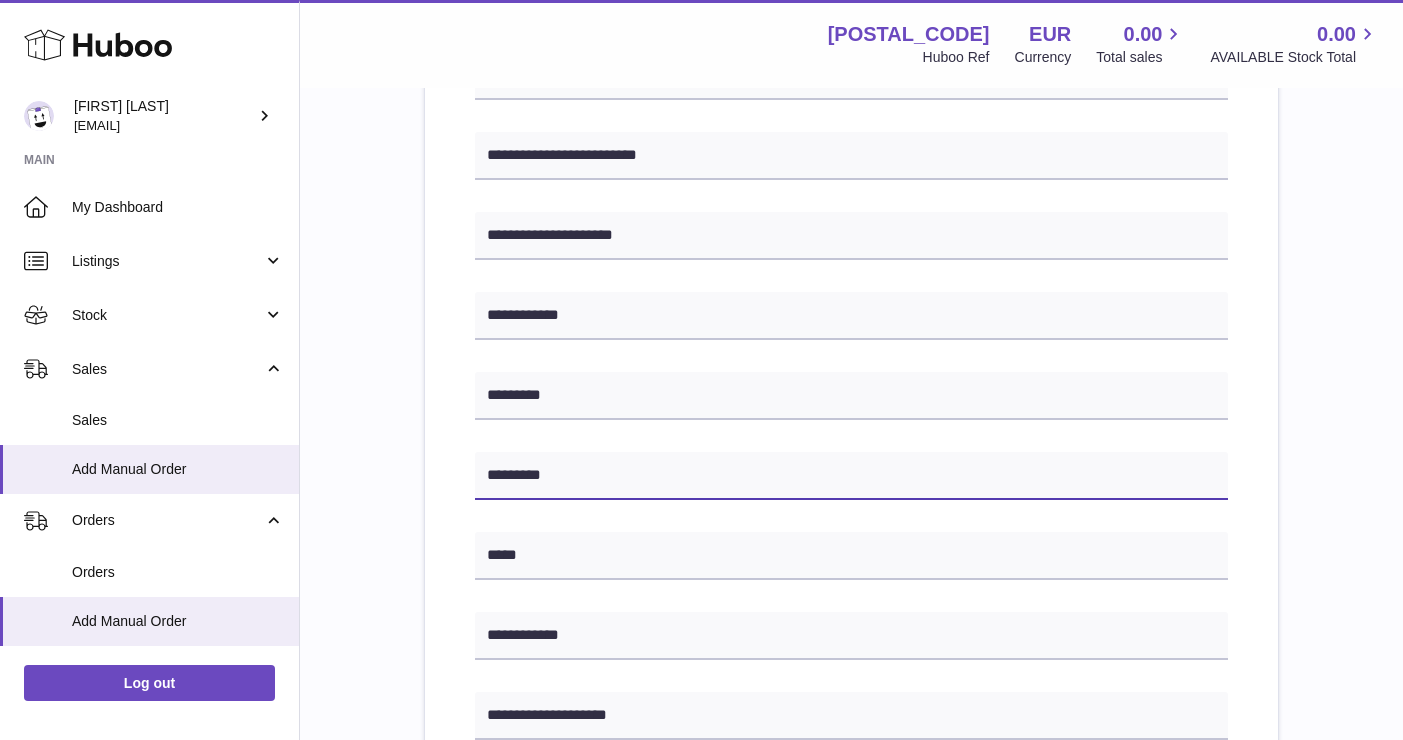 drag, startPoint x: 557, startPoint y: 465, endPoint x: 430, endPoint y: 462, distance: 127.03543 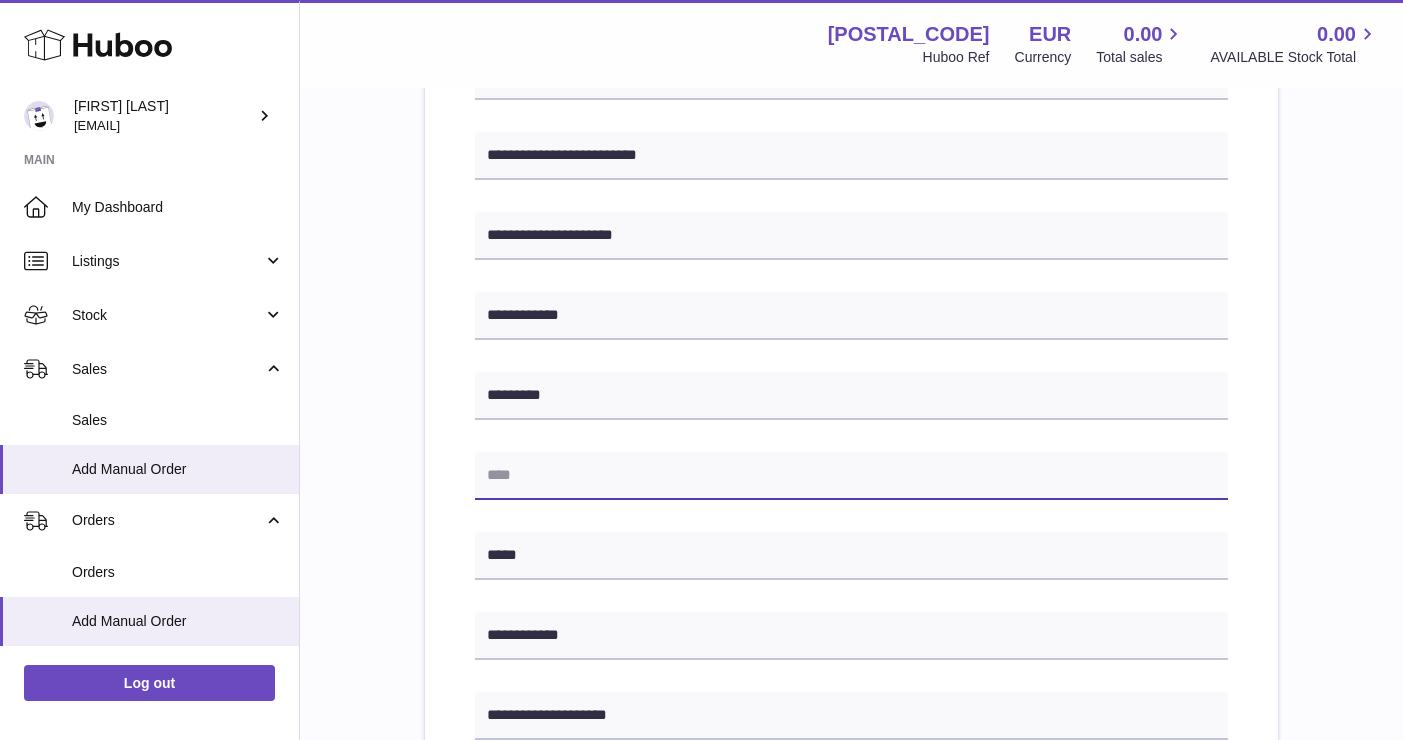 paste on "********" 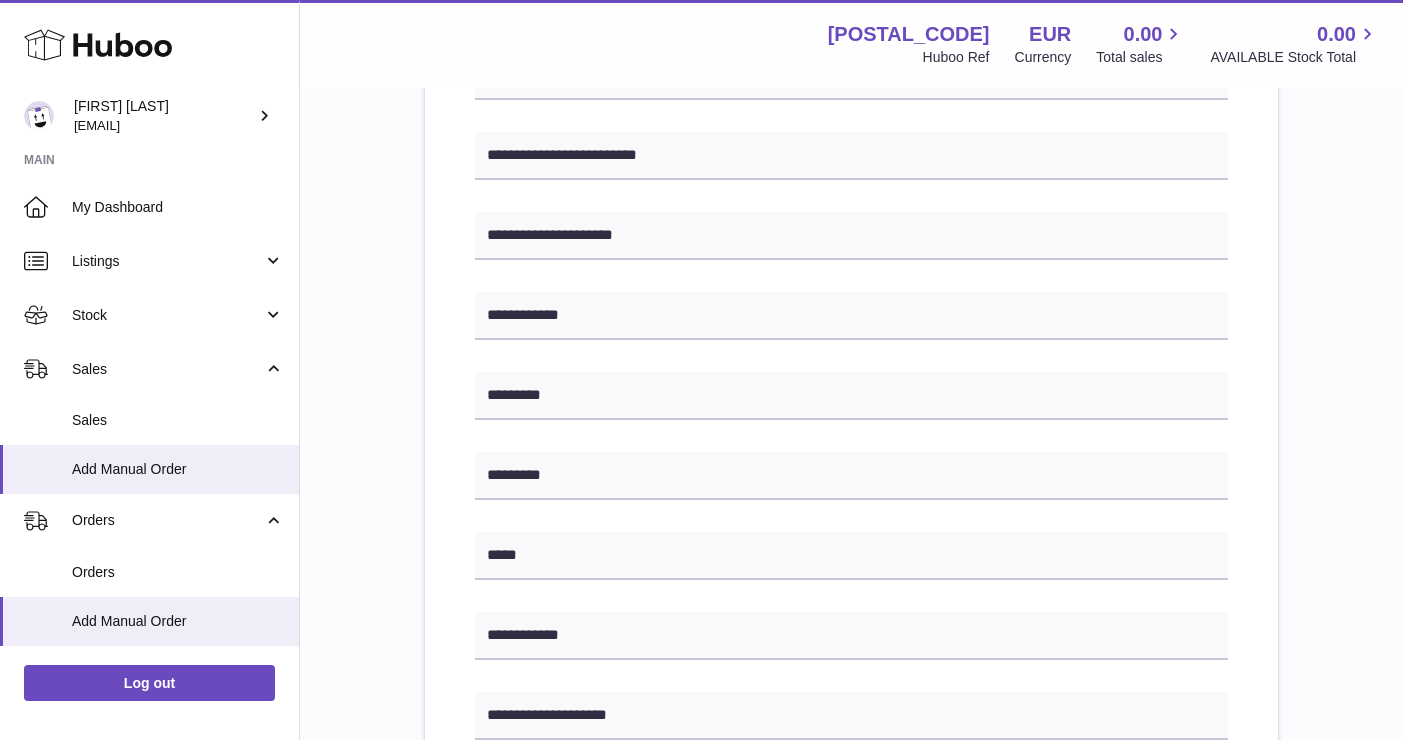 click on "**********" at bounding box center [851, 513] 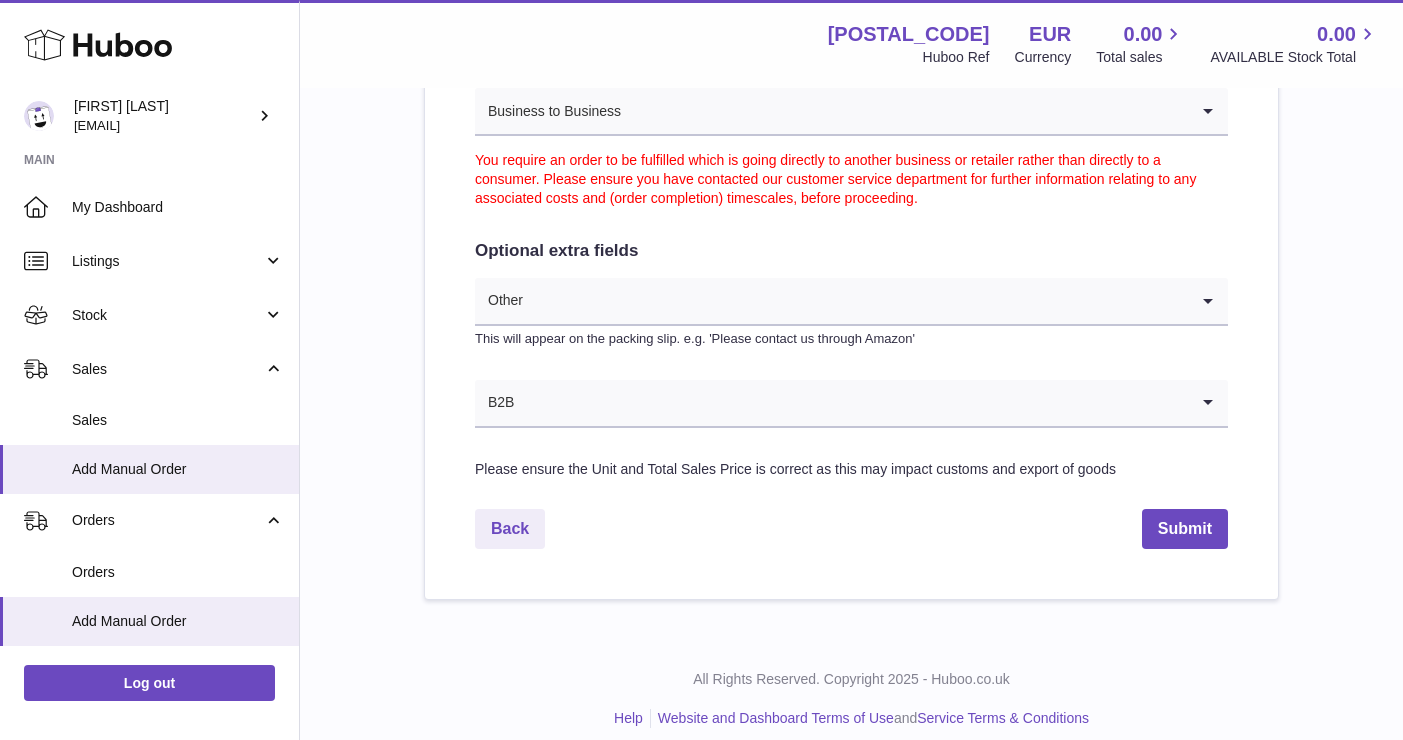 scroll, scrollTop: 1107, scrollLeft: 0, axis: vertical 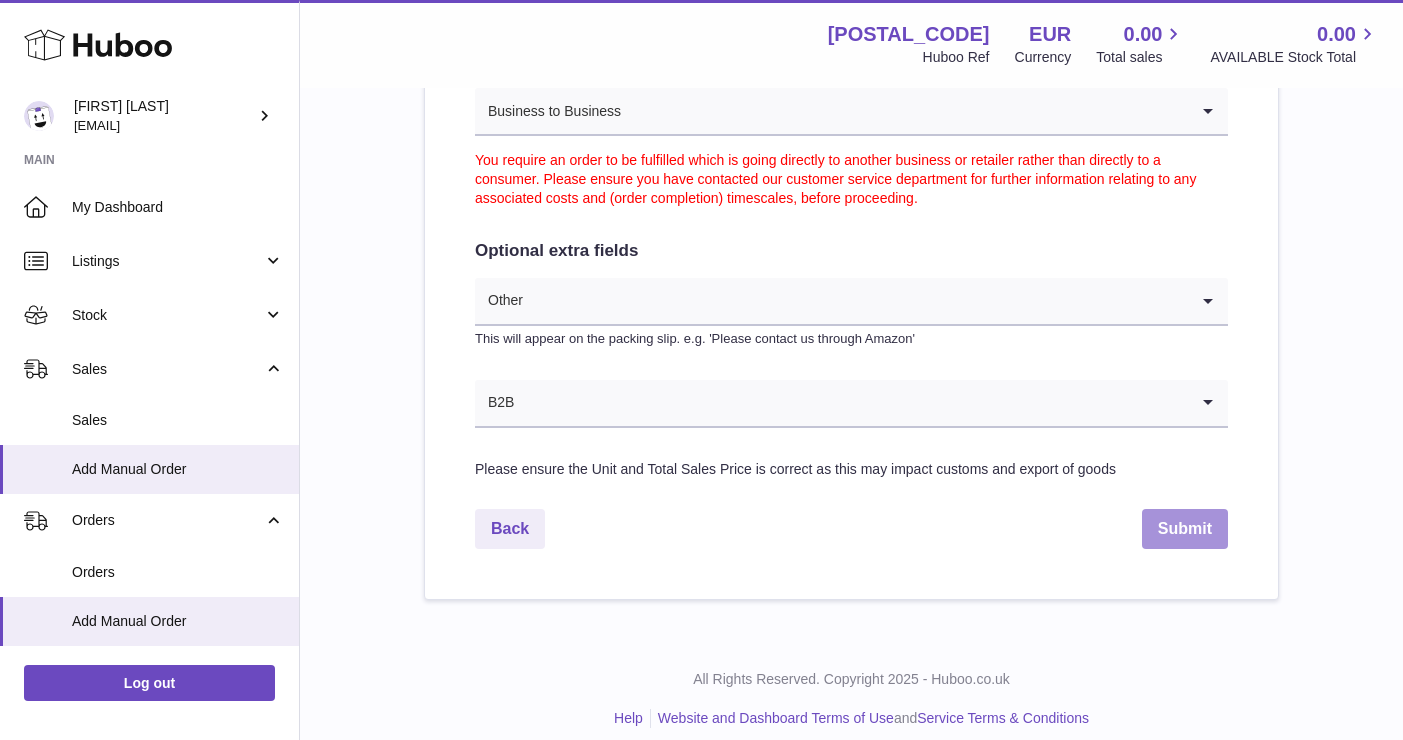click on "Submit" at bounding box center [1185, 529] 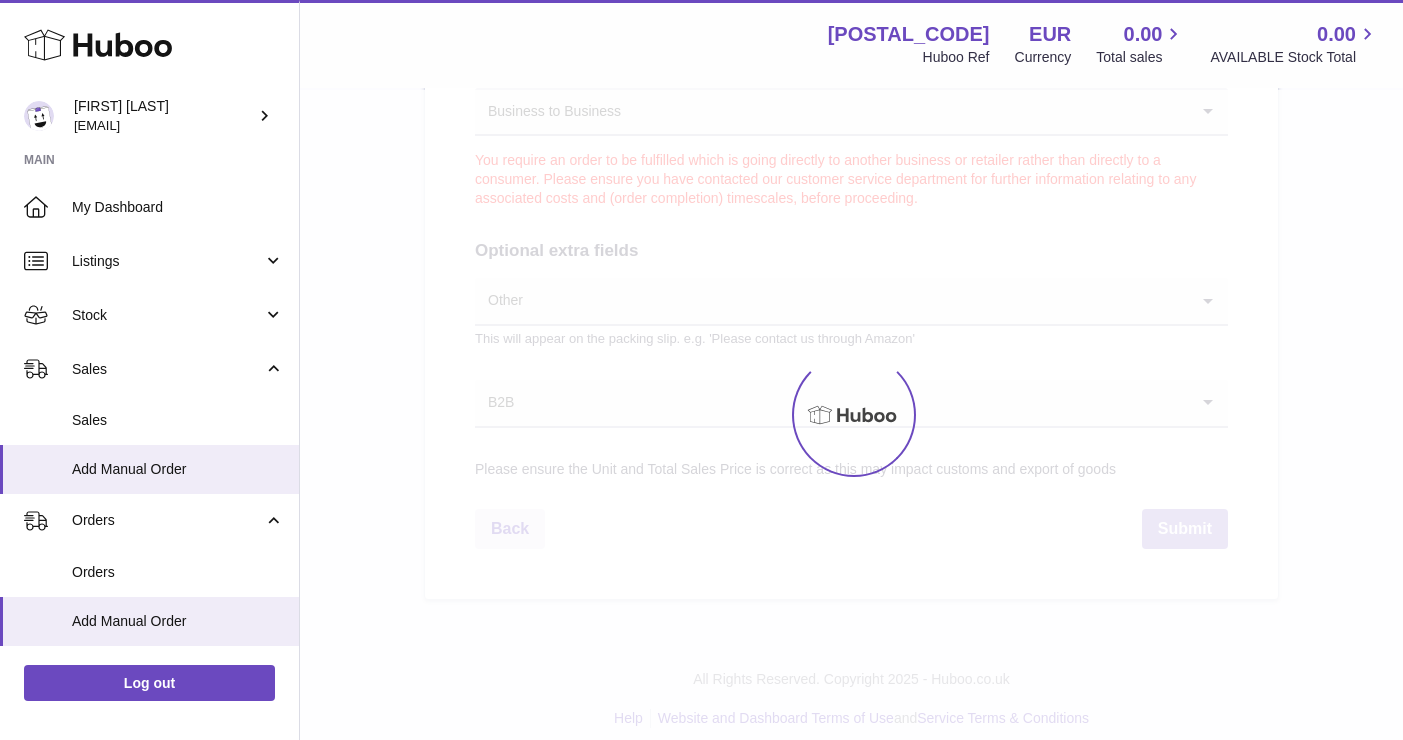 scroll, scrollTop: 0, scrollLeft: 0, axis: both 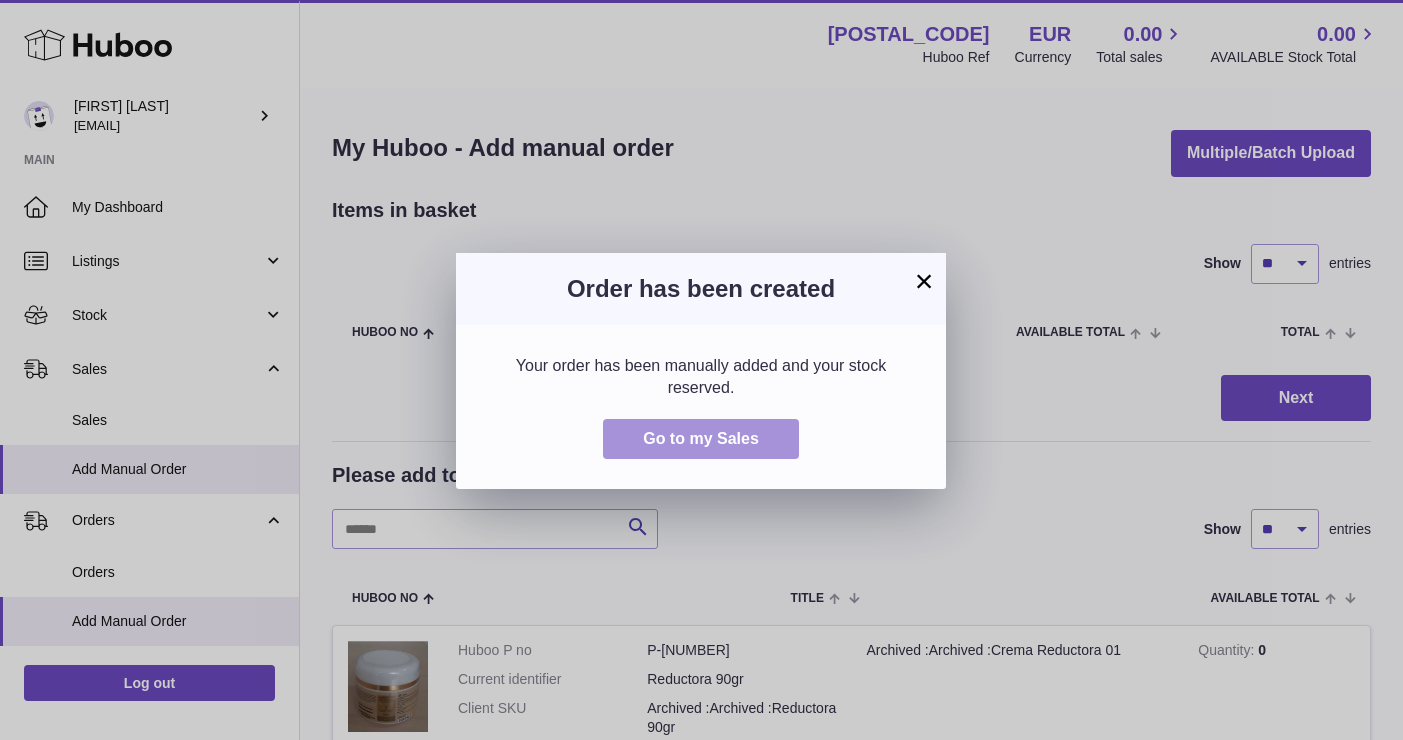 click on "Go to my Sales" at bounding box center [701, 439] 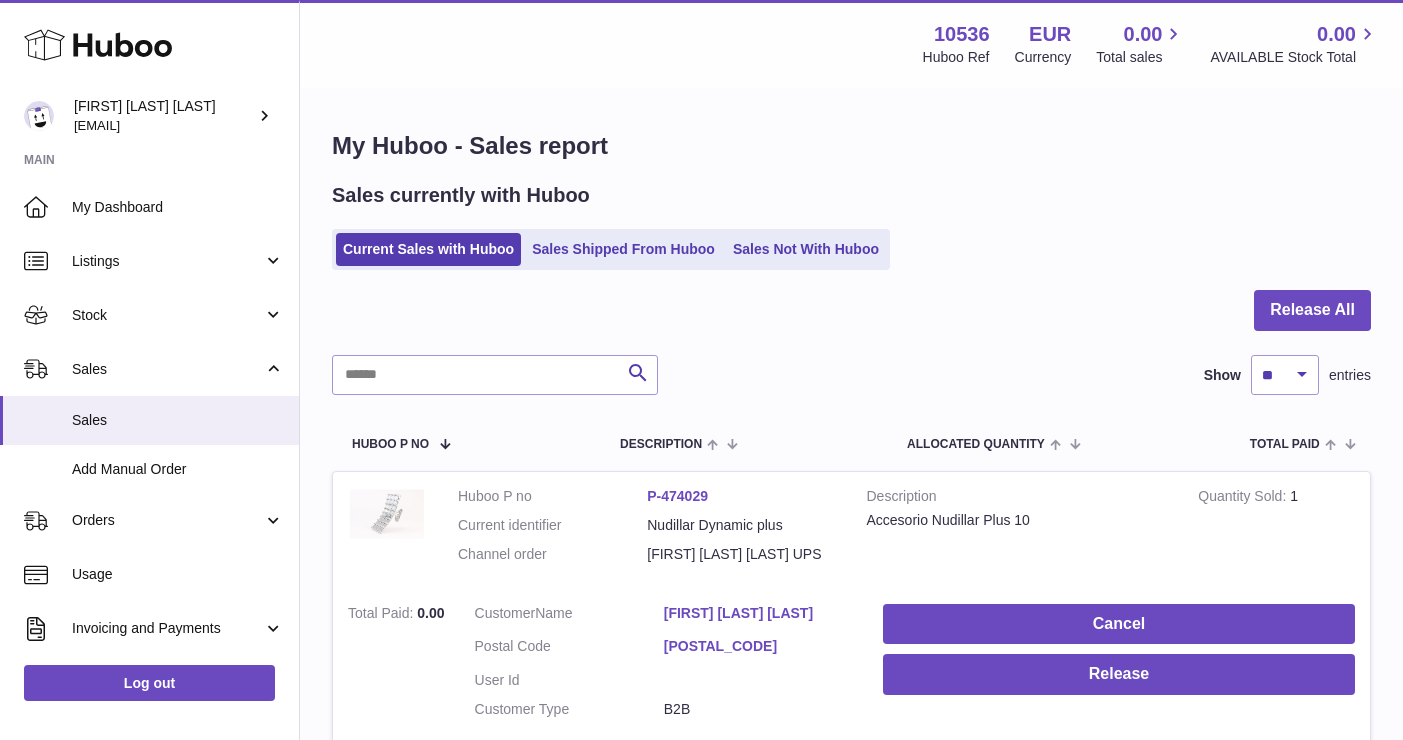 scroll, scrollTop: 0, scrollLeft: 0, axis: both 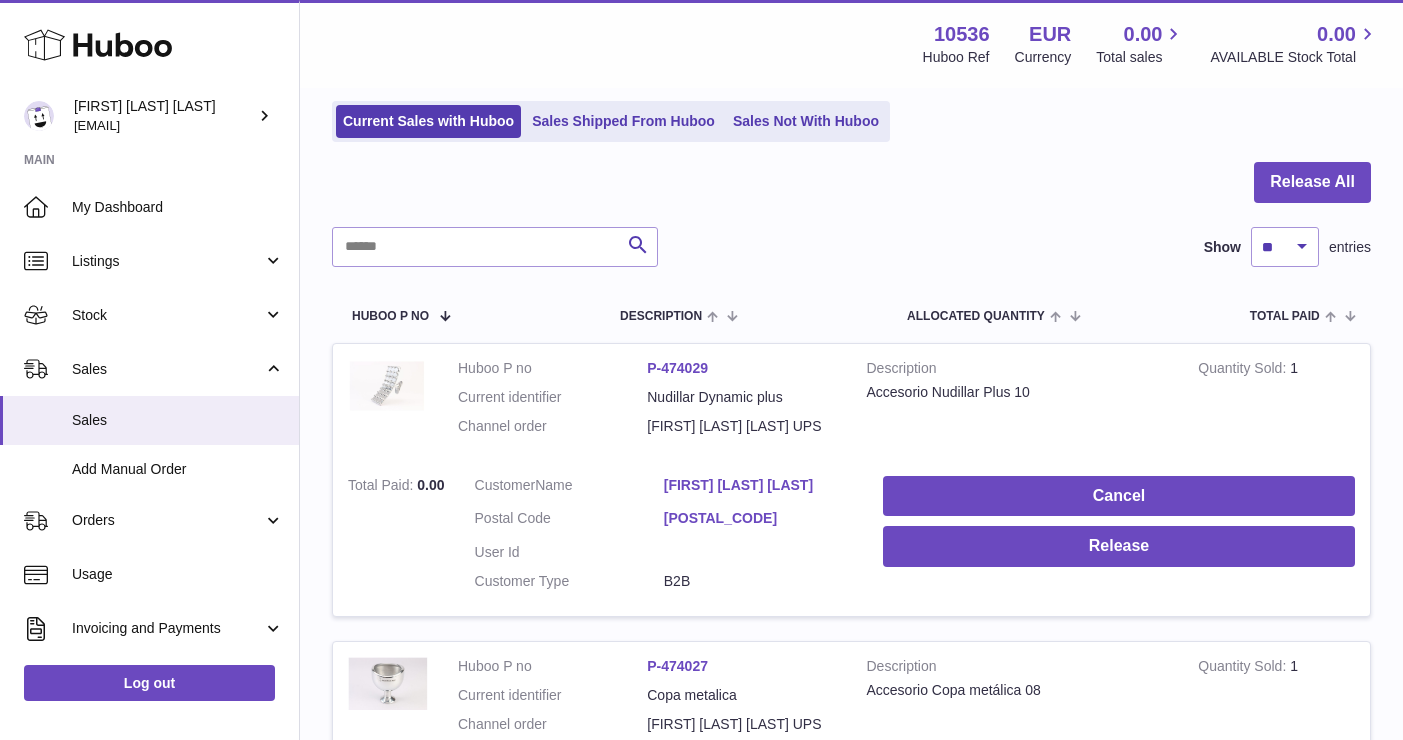 click on "Claudia Minguez Carretero" at bounding box center [758, 485] 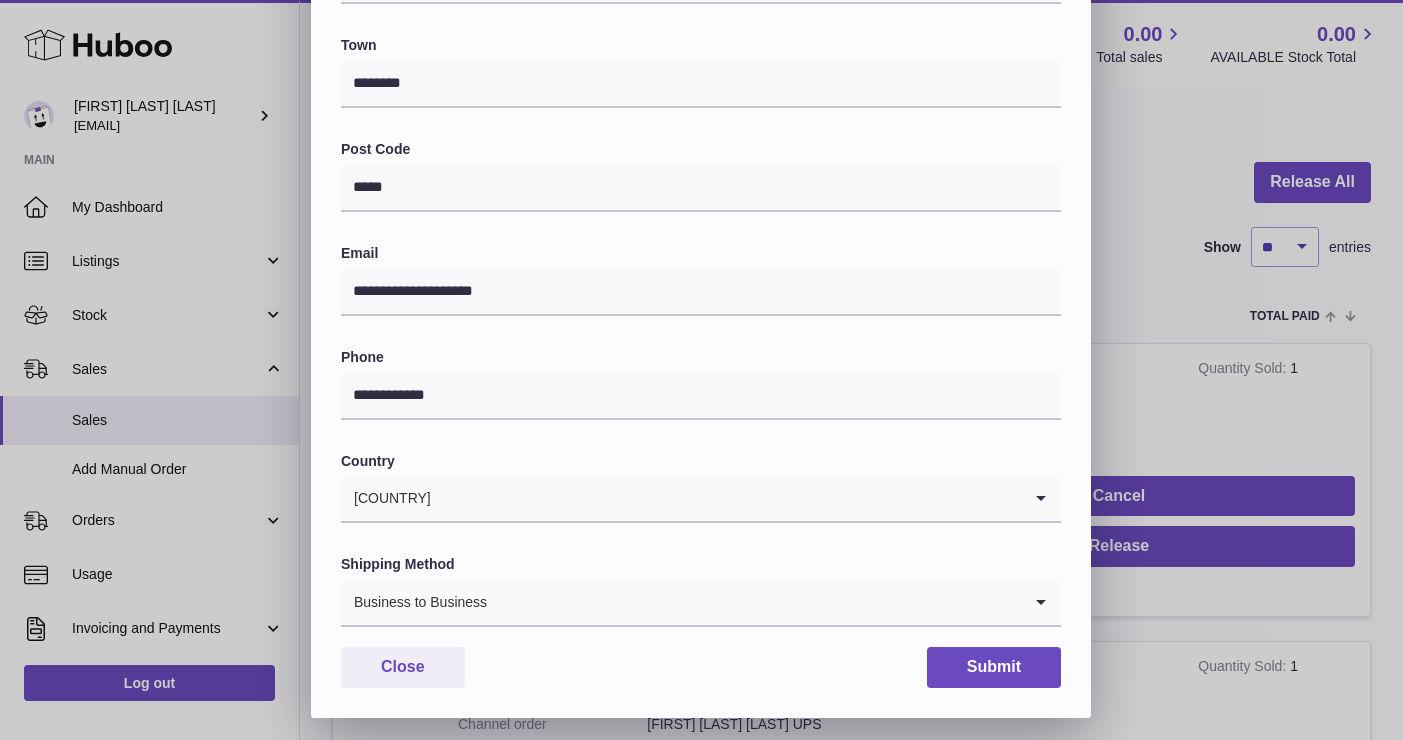scroll, scrollTop: 510, scrollLeft: 0, axis: vertical 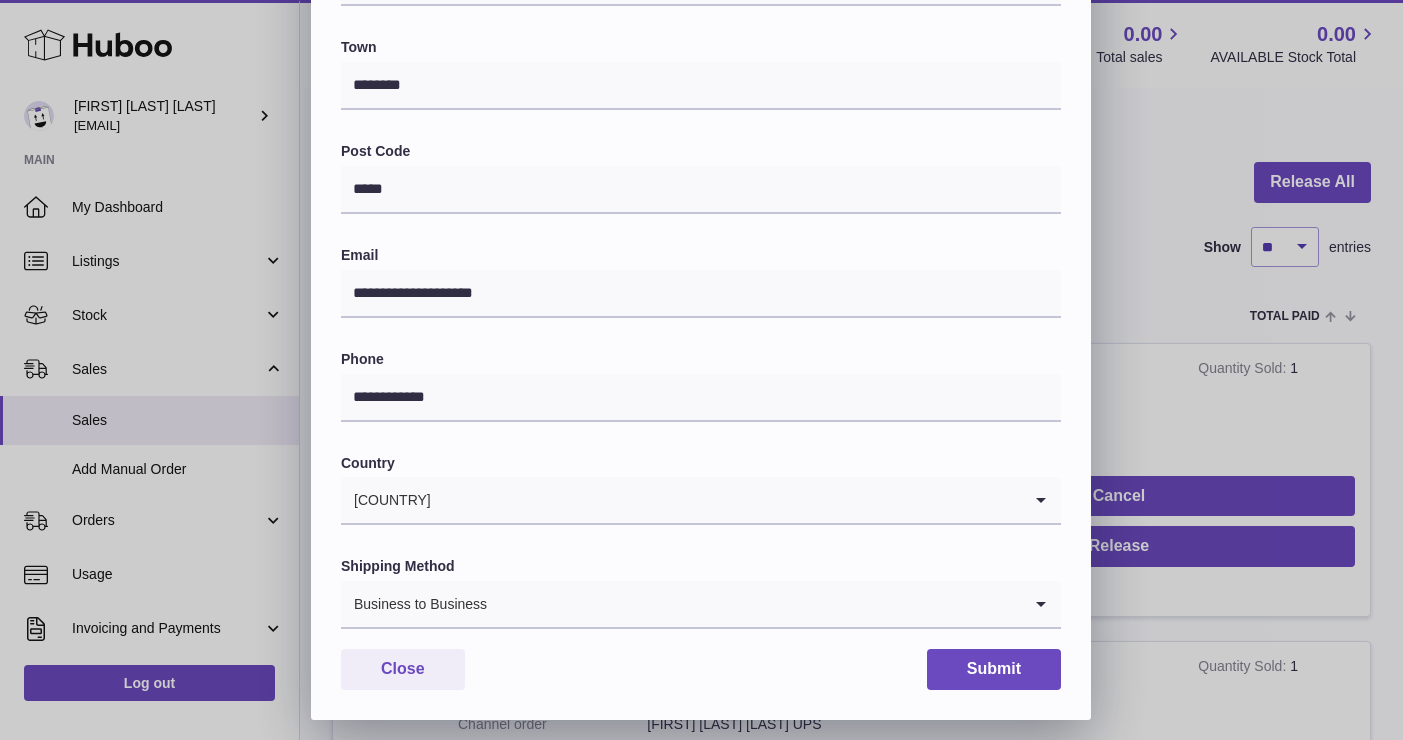 click on "**********" at bounding box center (701, 171) 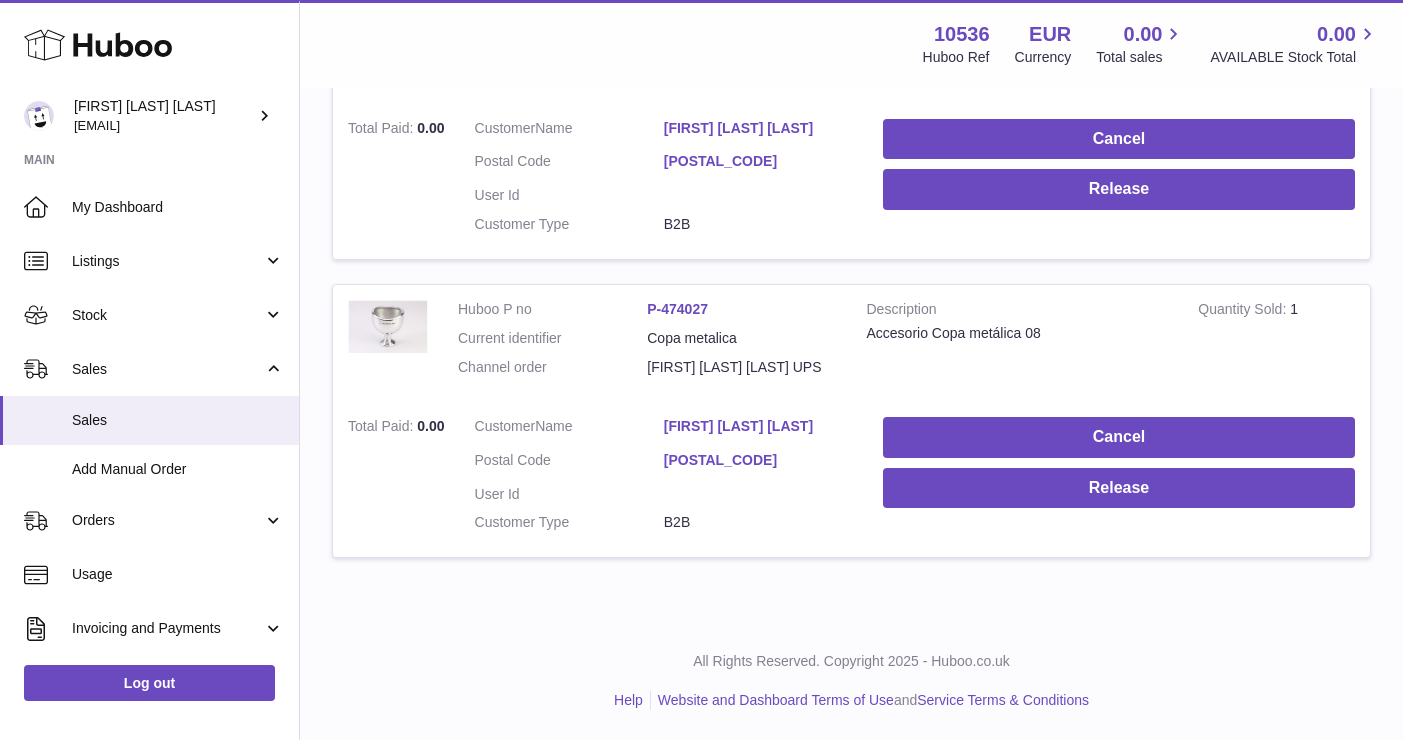 scroll, scrollTop: 504, scrollLeft: 0, axis: vertical 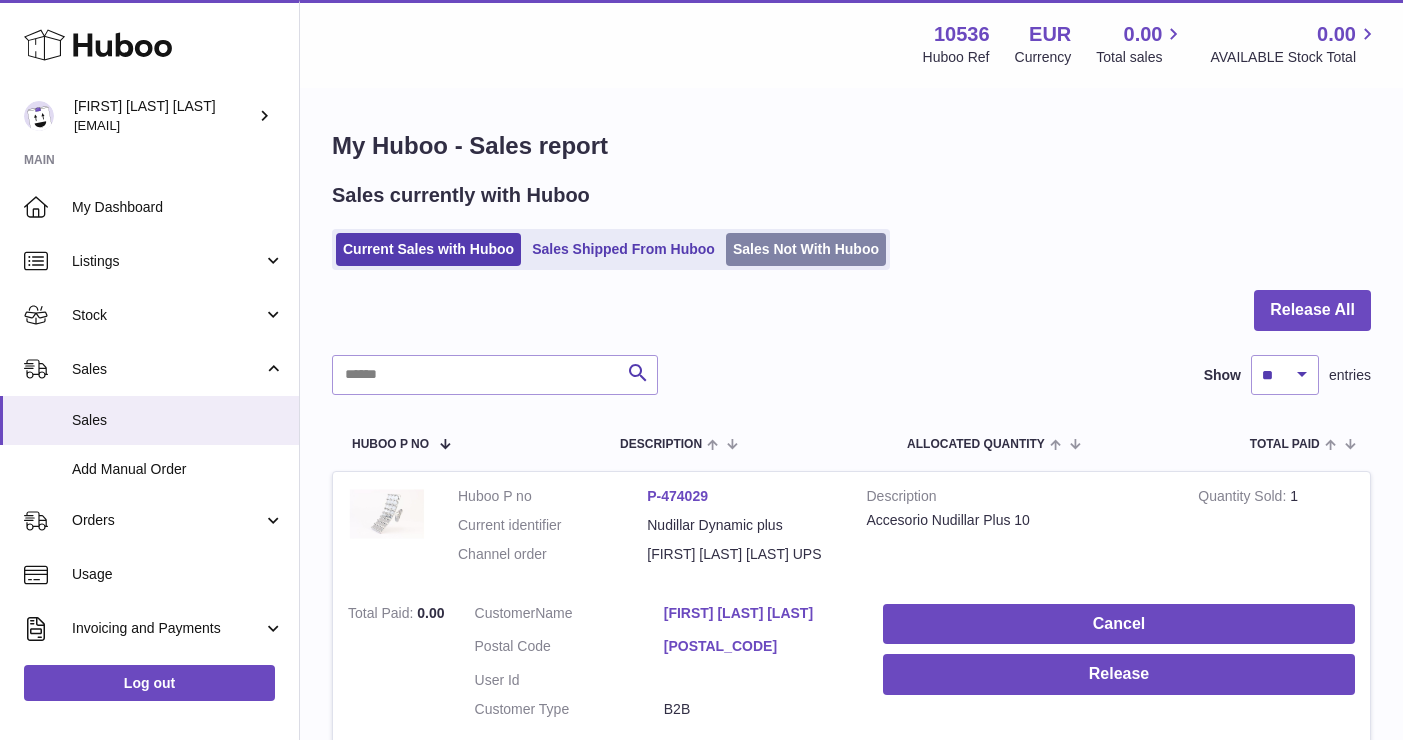 click on "Sales Not With Huboo" at bounding box center (806, 249) 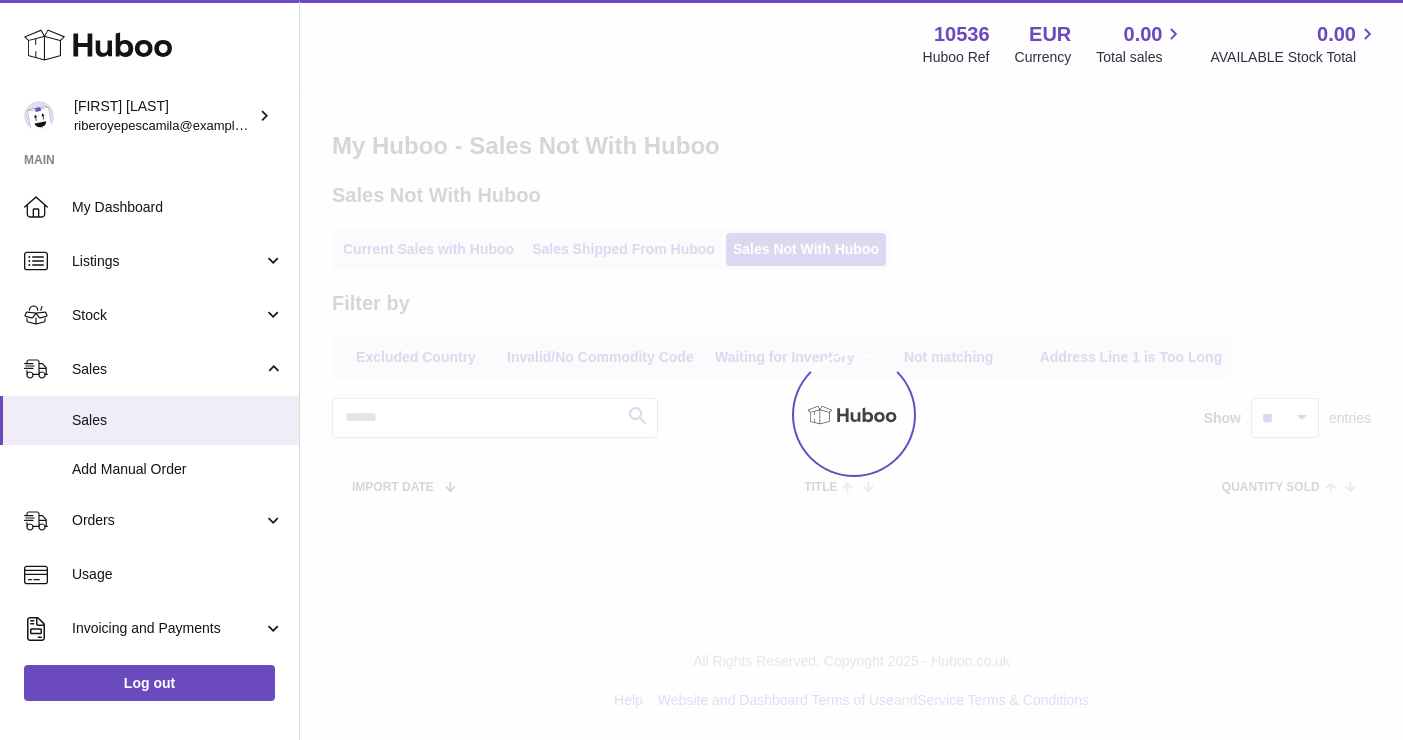 scroll, scrollTop: 0, scrollLeft: 0, axis: both 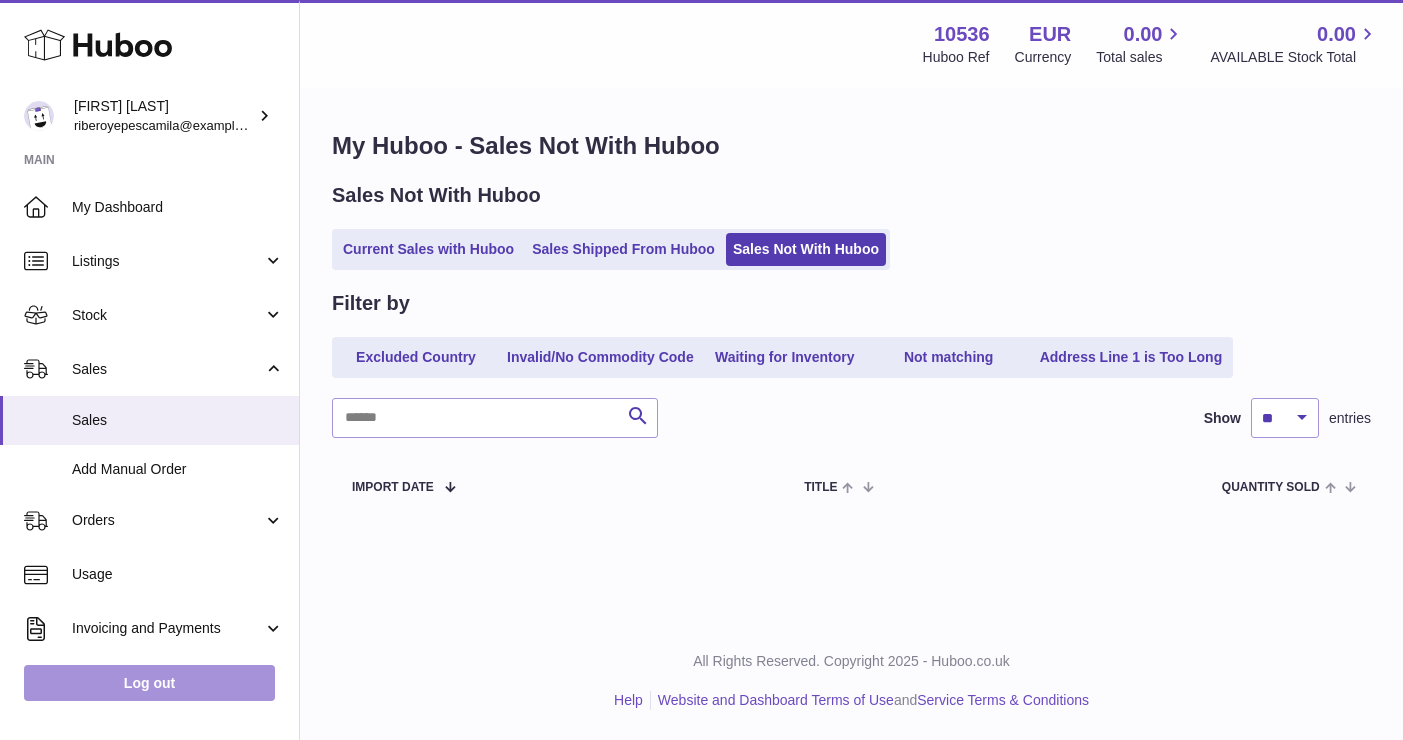 click on "Log out" at bounding box center [149, 683] 